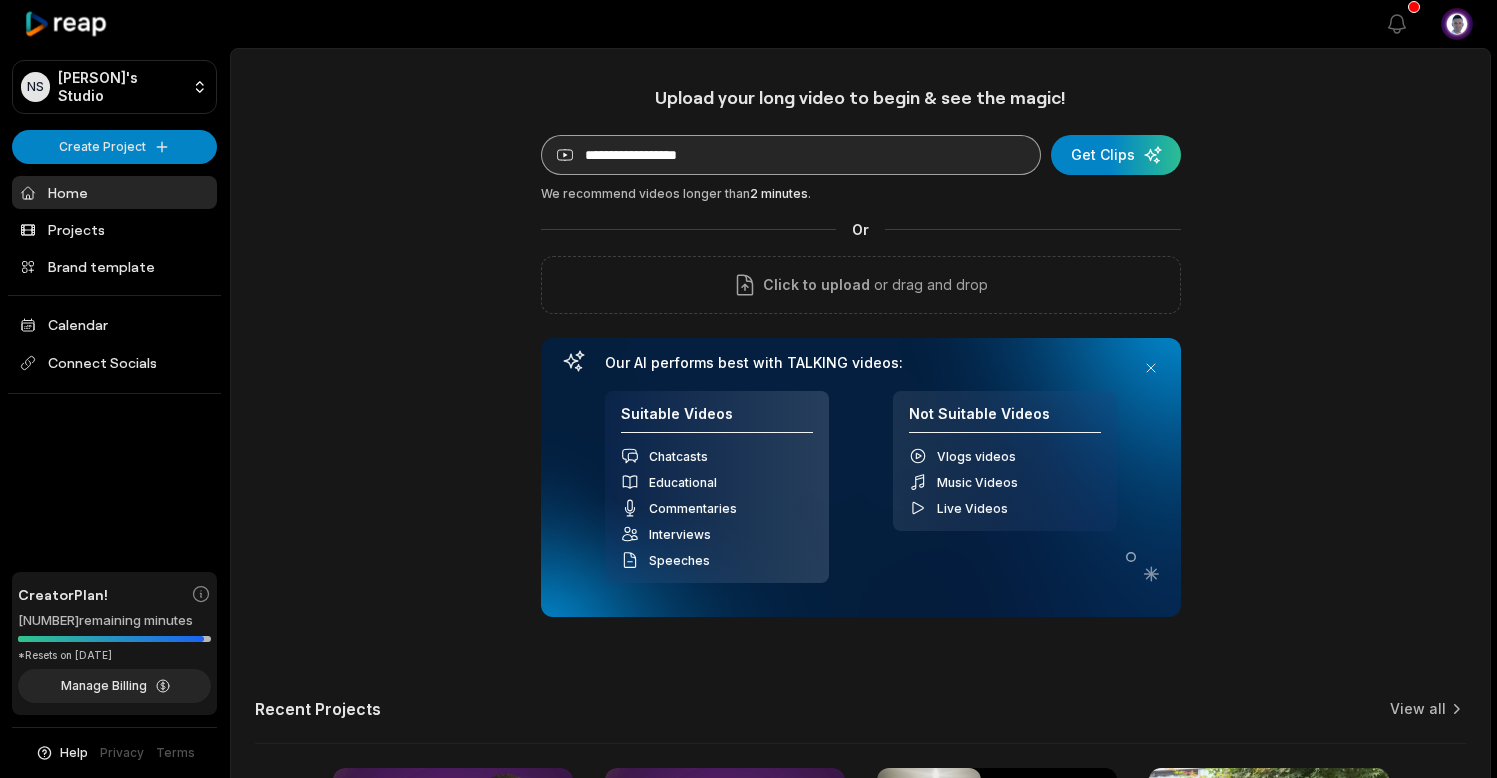 scroll, scrollTop: 0, scrollLeft: 0, axis: both 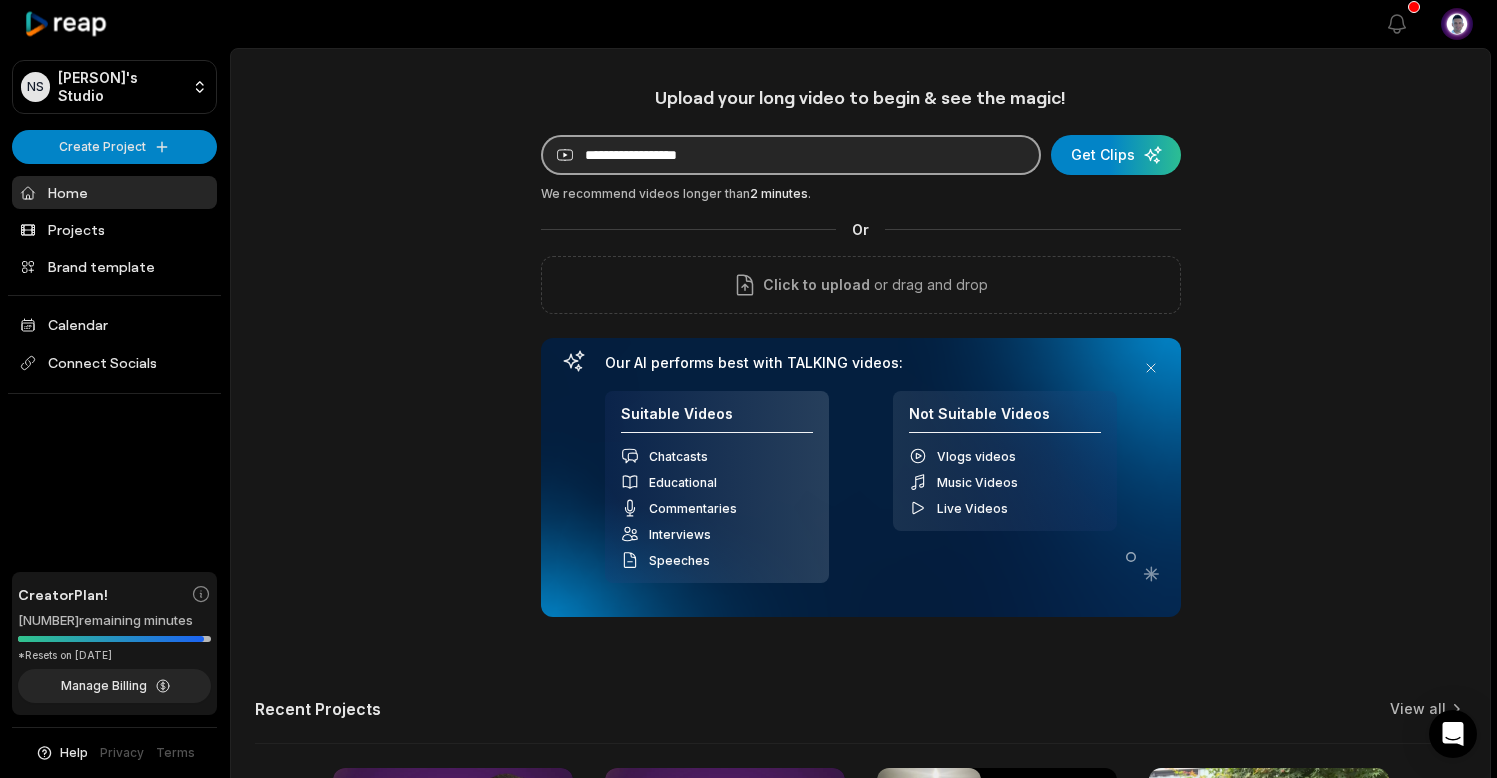 click at bounding box center [791, 155] 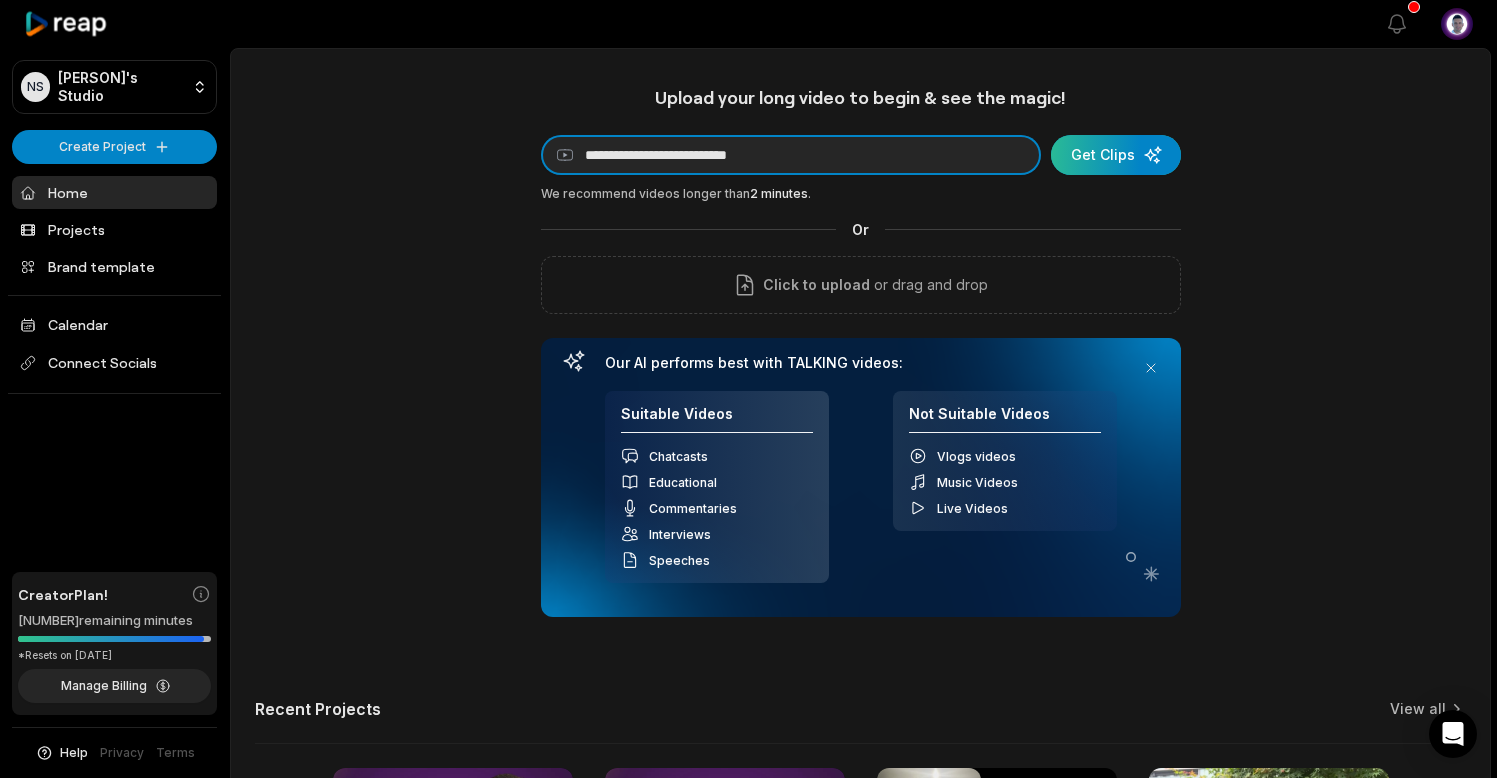 type on "**********" 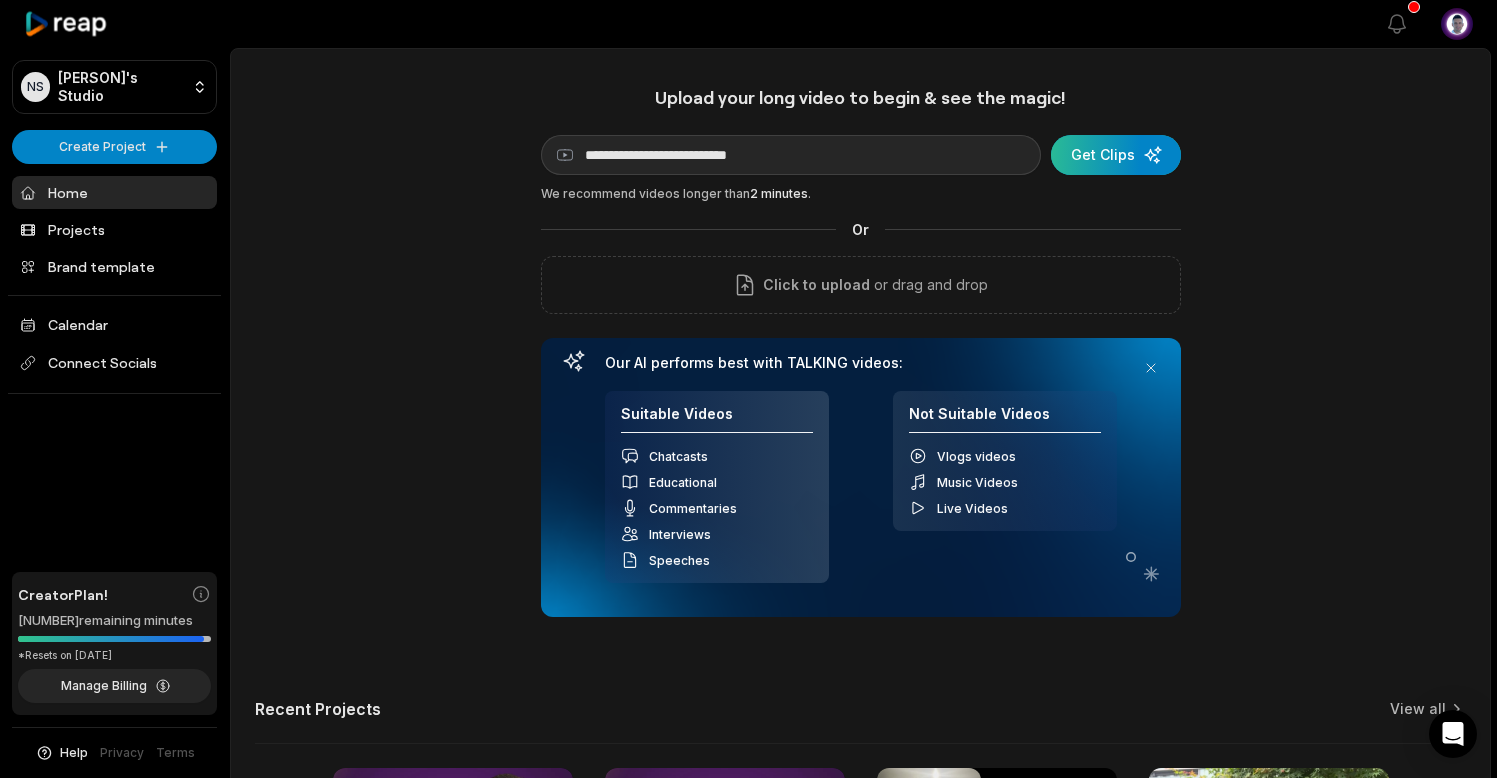 click at bounding box center (1116, 155) 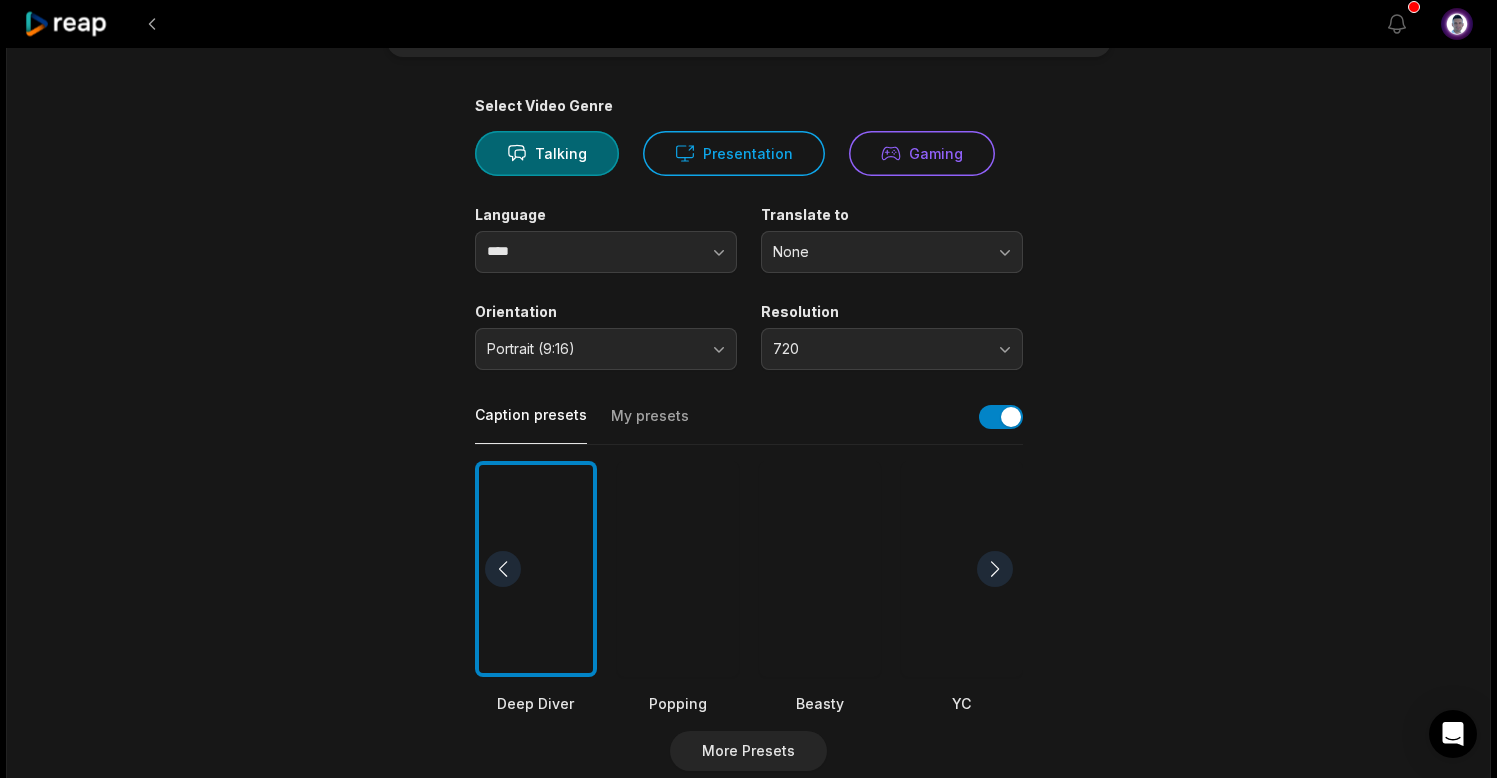 scroll, scrollTop: 136, scrollLeft: 0, axis: vertical 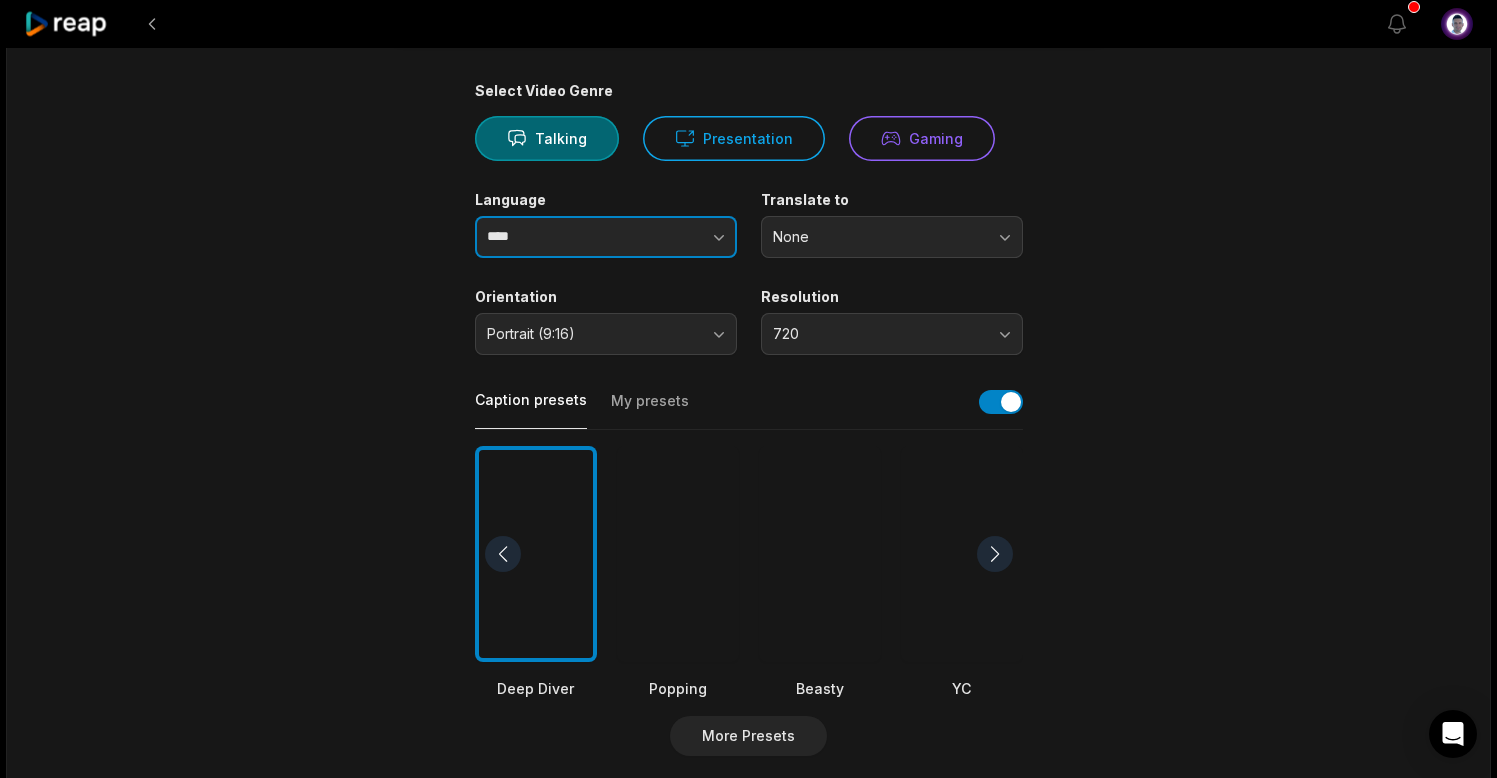 click 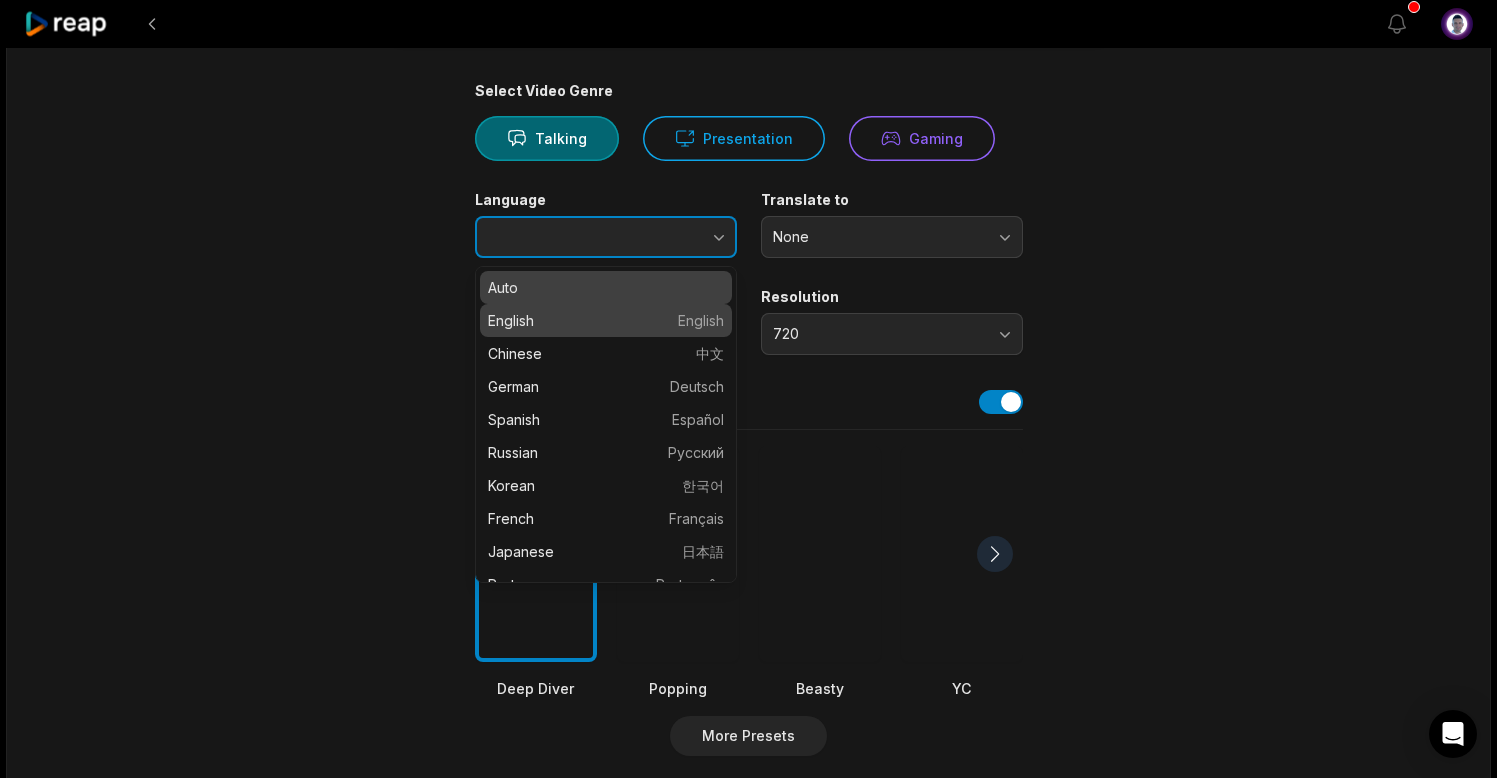 type on "*******" 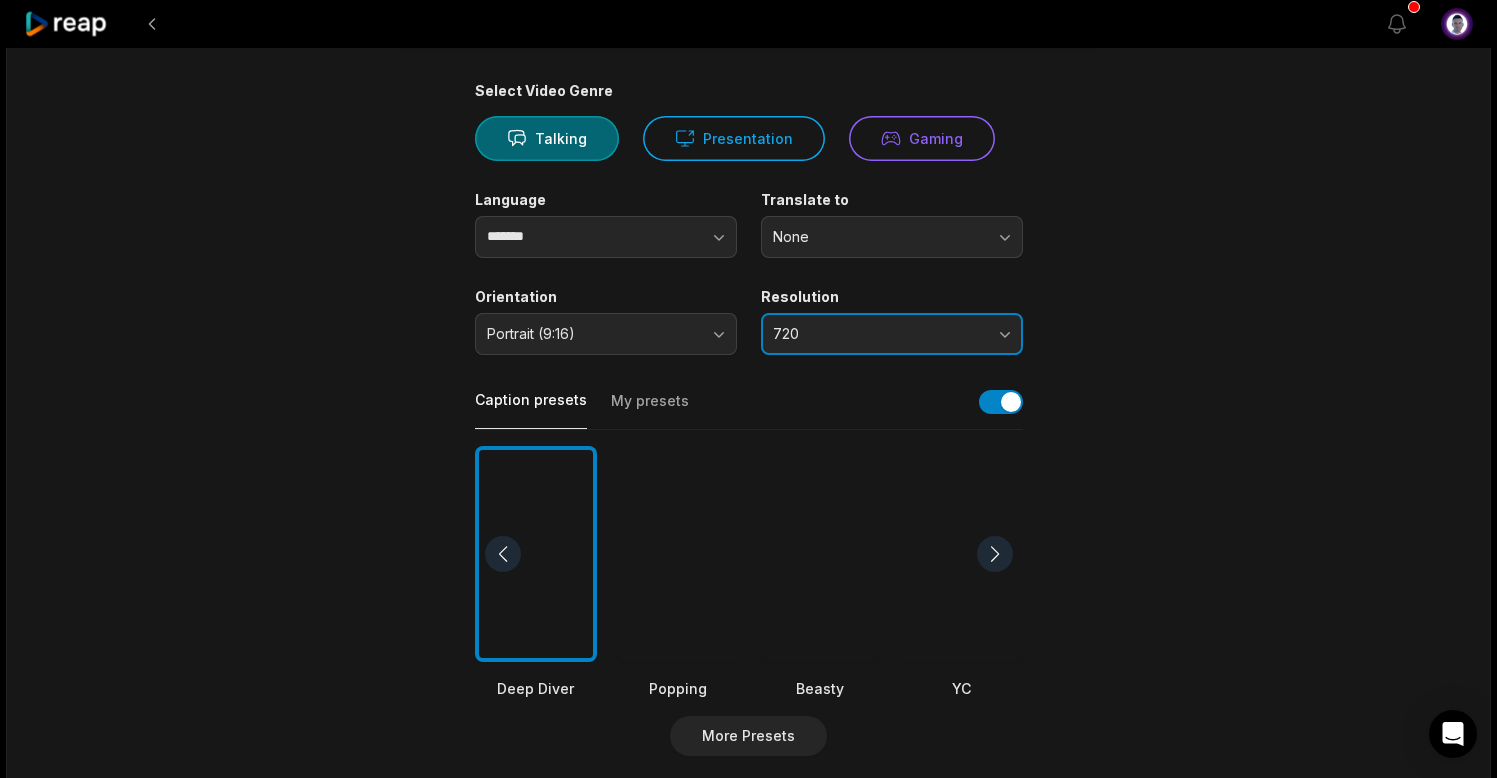 click on "720" at bounding box center [892, 334] 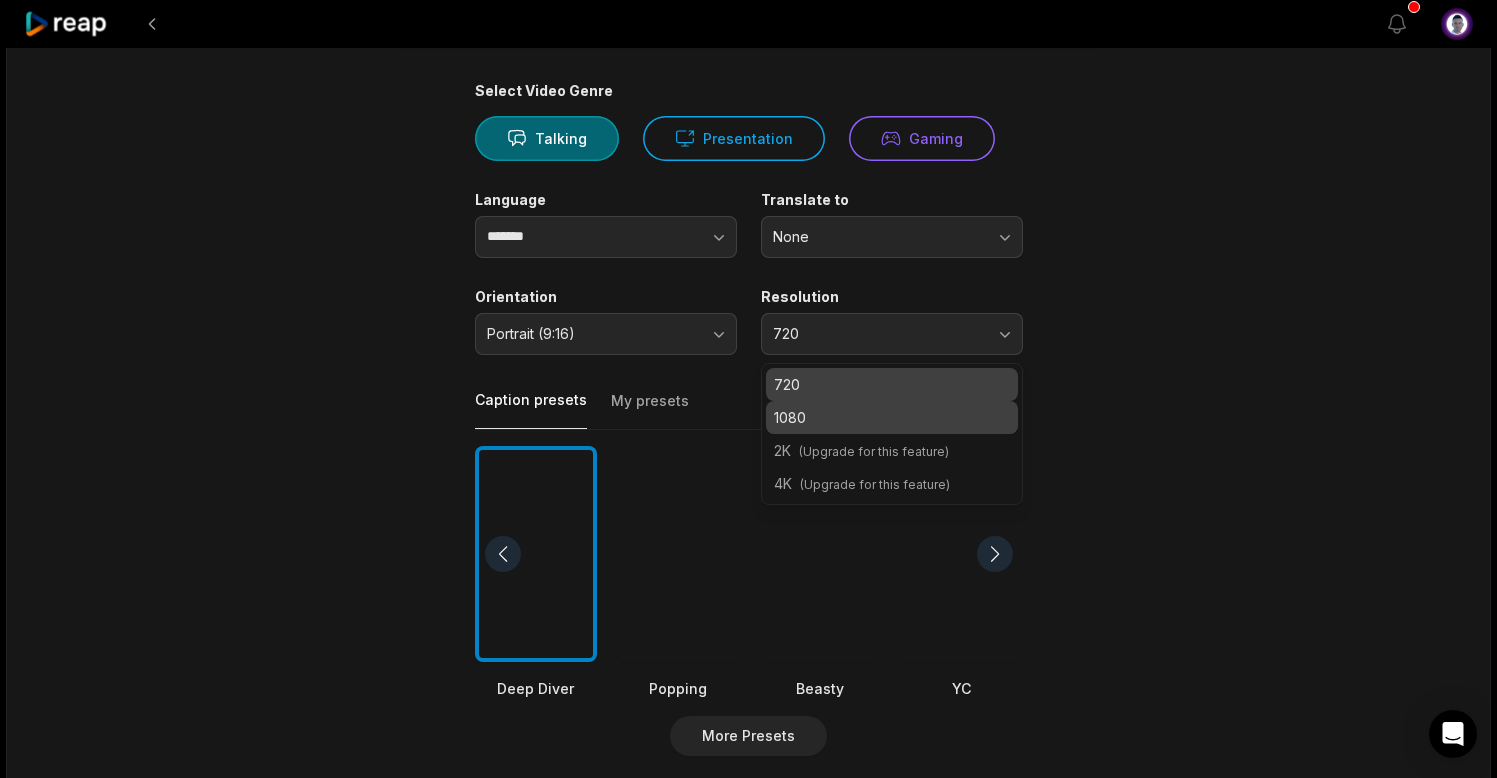 click on "1080" at bounding box center [892, 417] 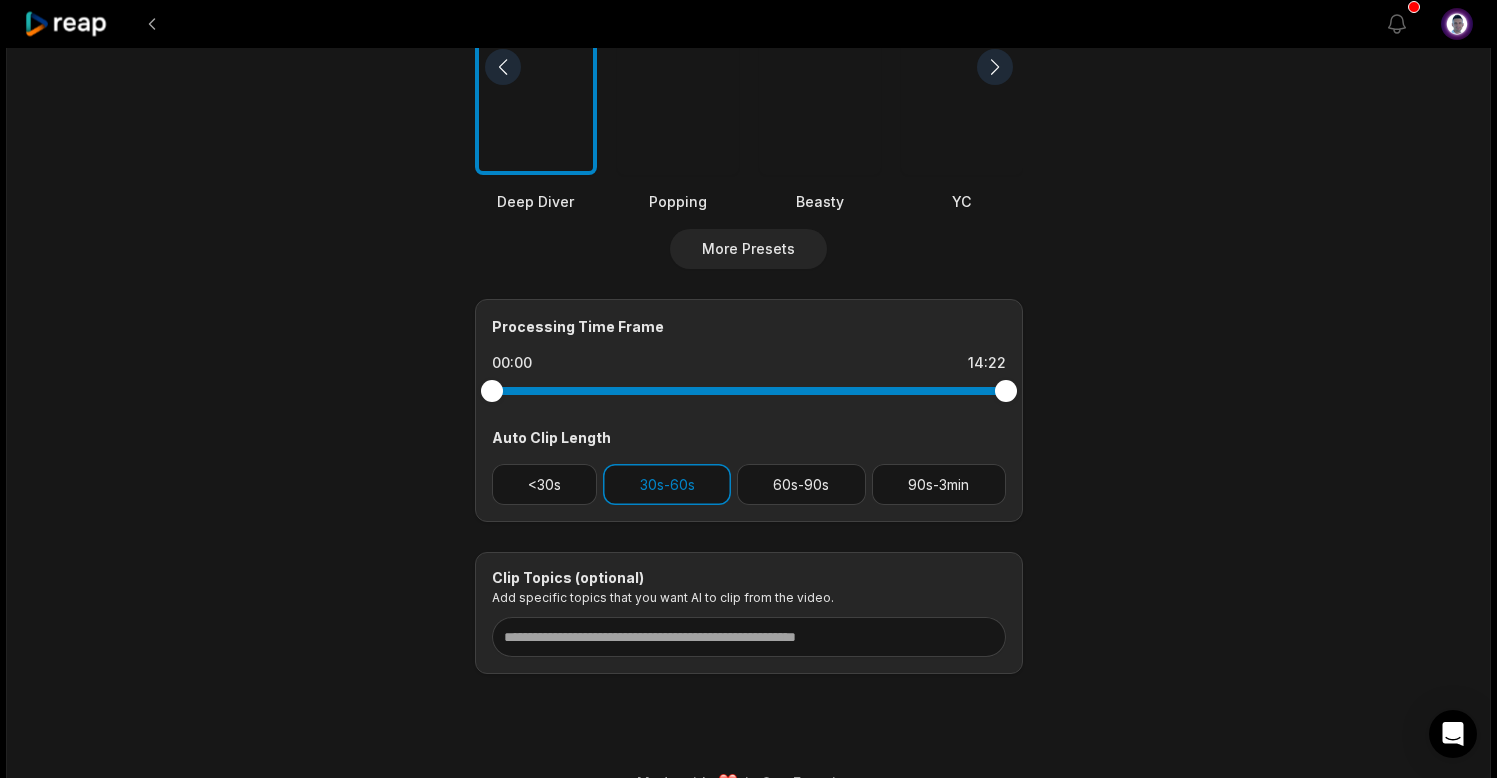 scroll, scrollTop: 630, scrollLeft: 0, axis: vertical 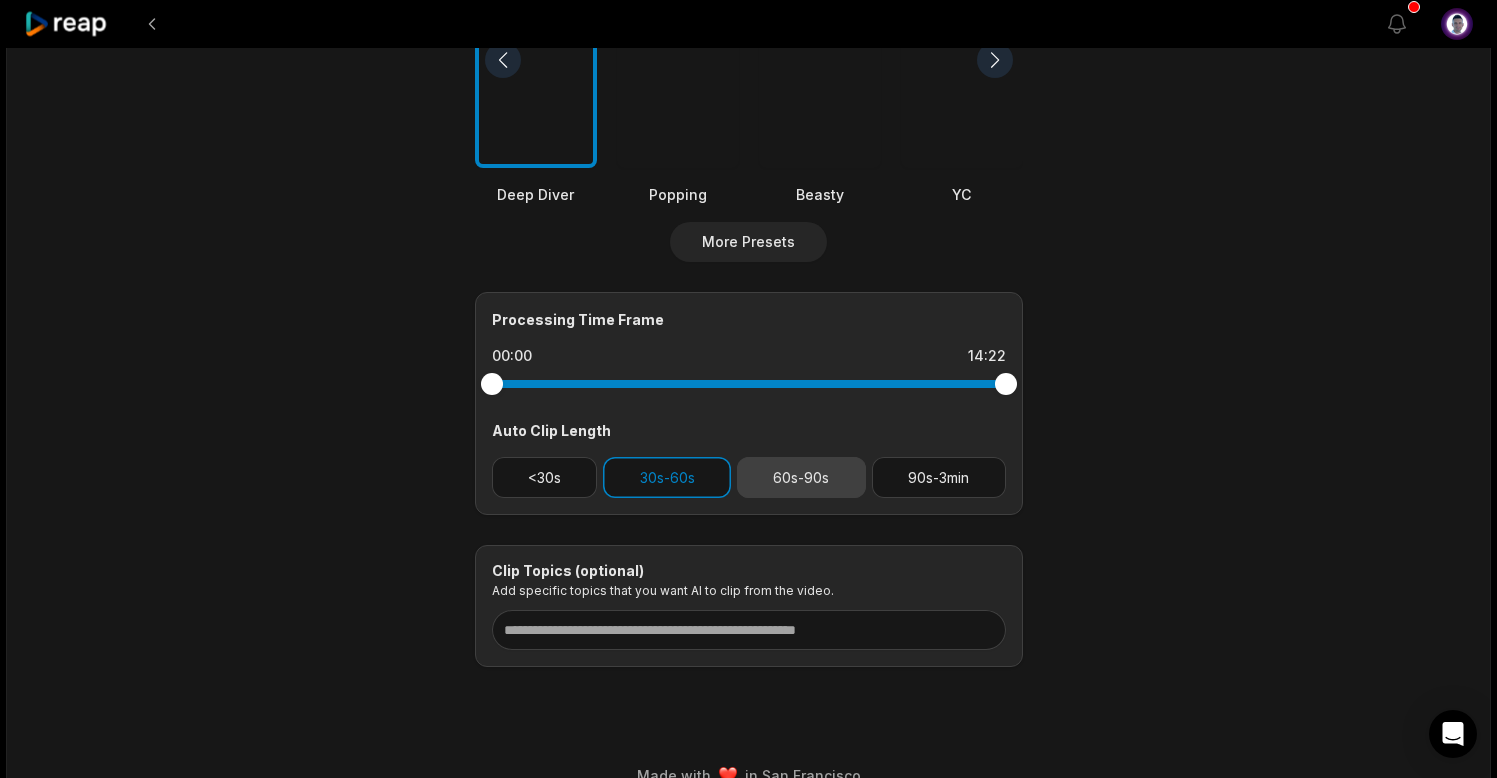 click on "60s-90s" at bounding box center [801, 477] 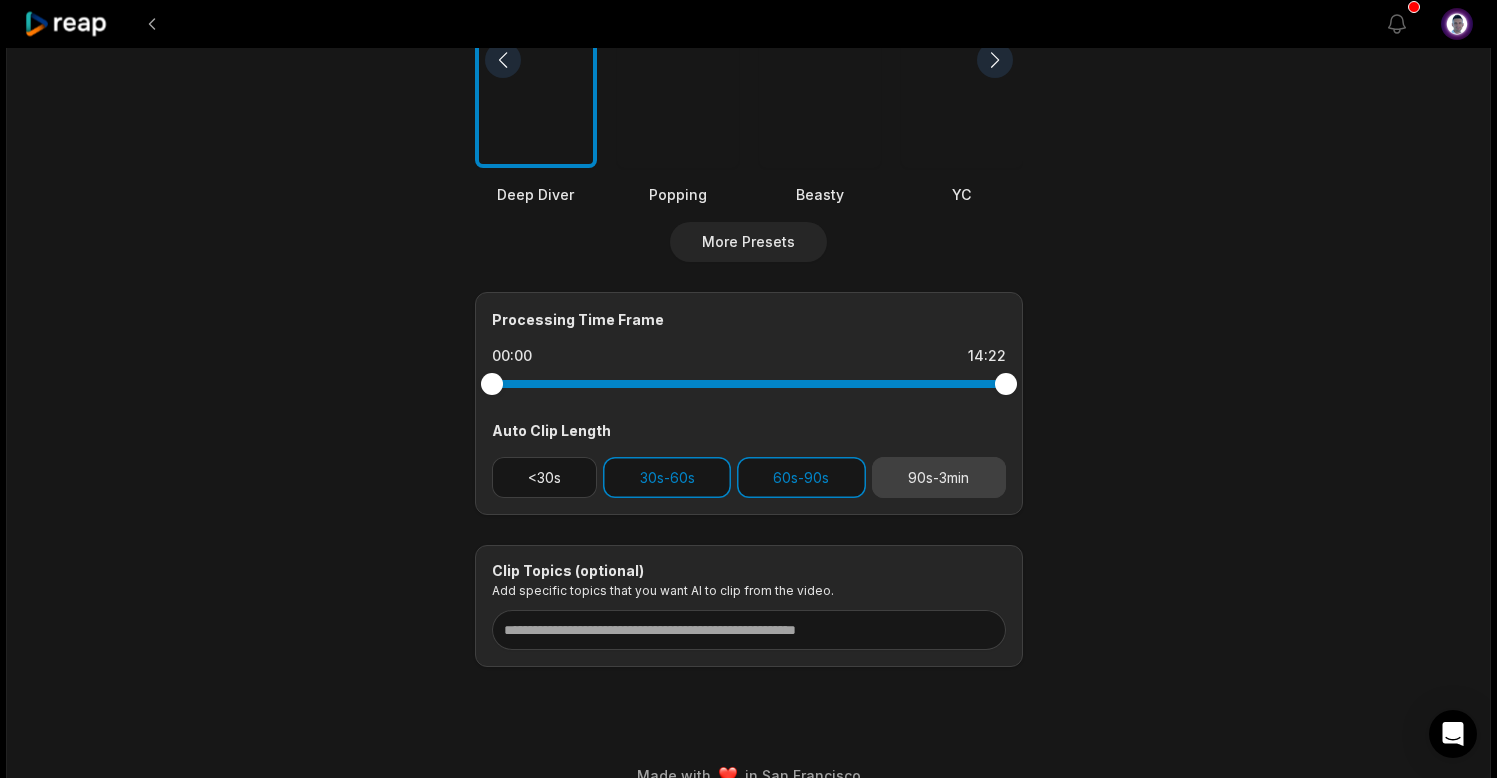 click on "90s-3min" at bounding box center [939, 477] 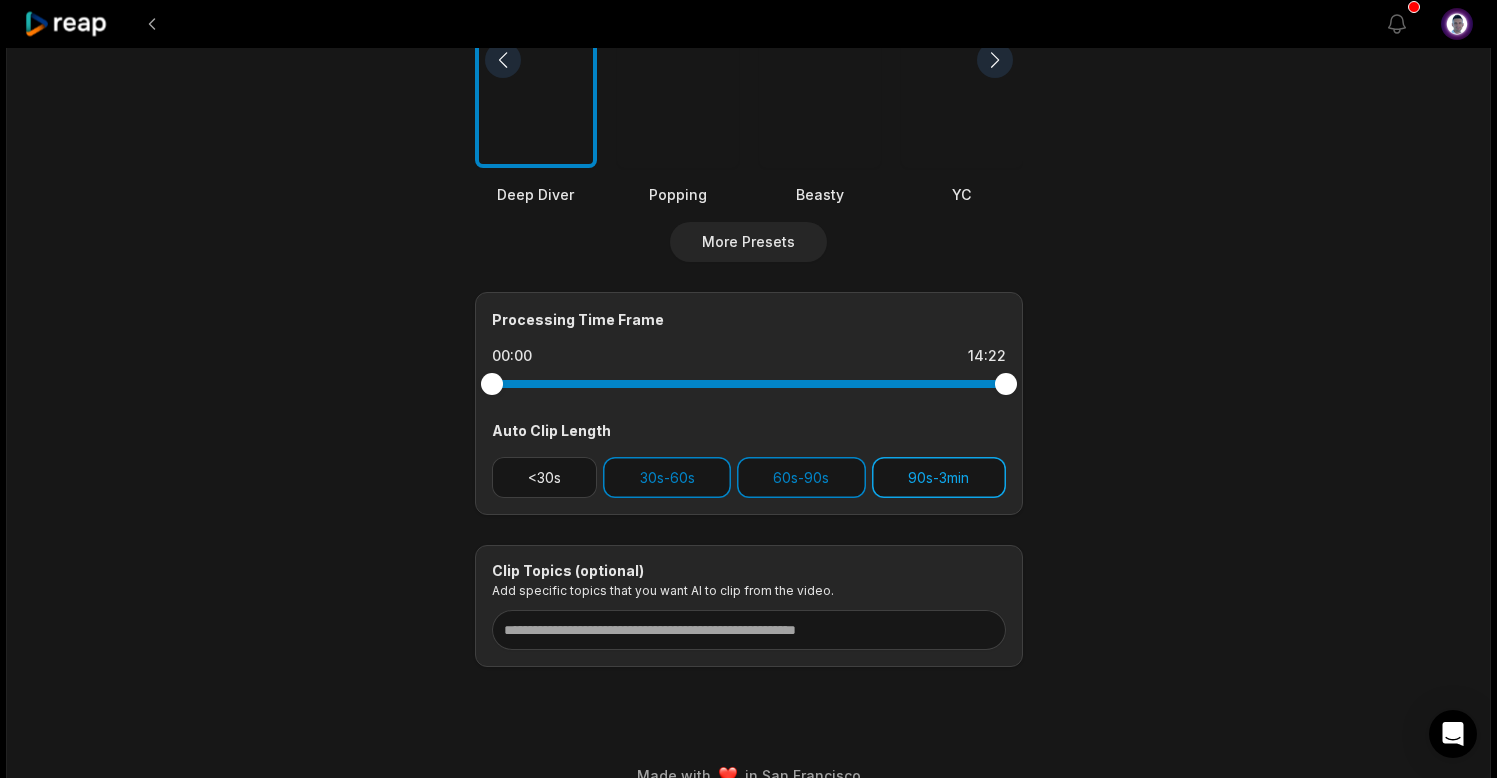 click on "90s-3min" at bounding box center [939, 477] 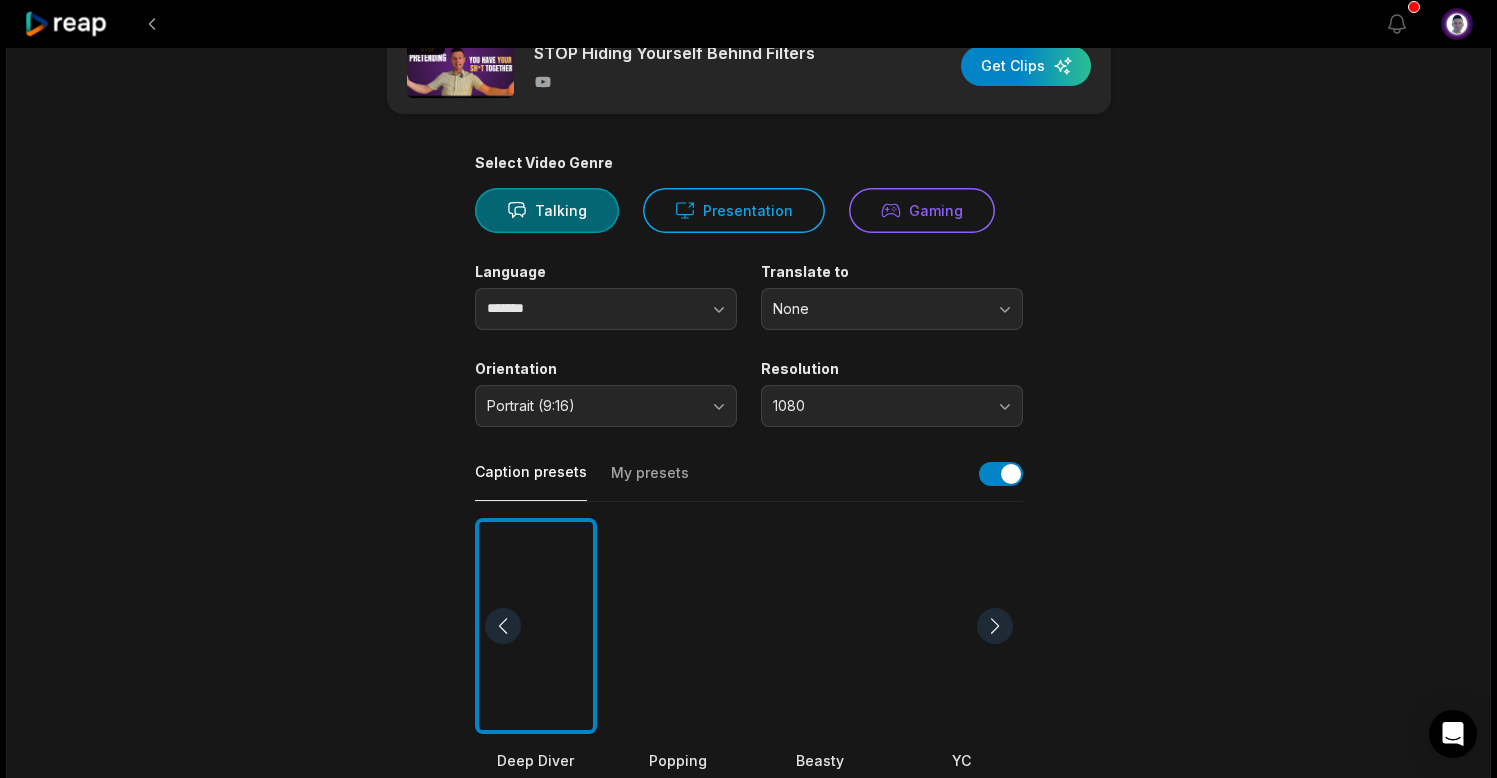 scroll, scrollTop: 0, scrollLeft: 0, axis: both 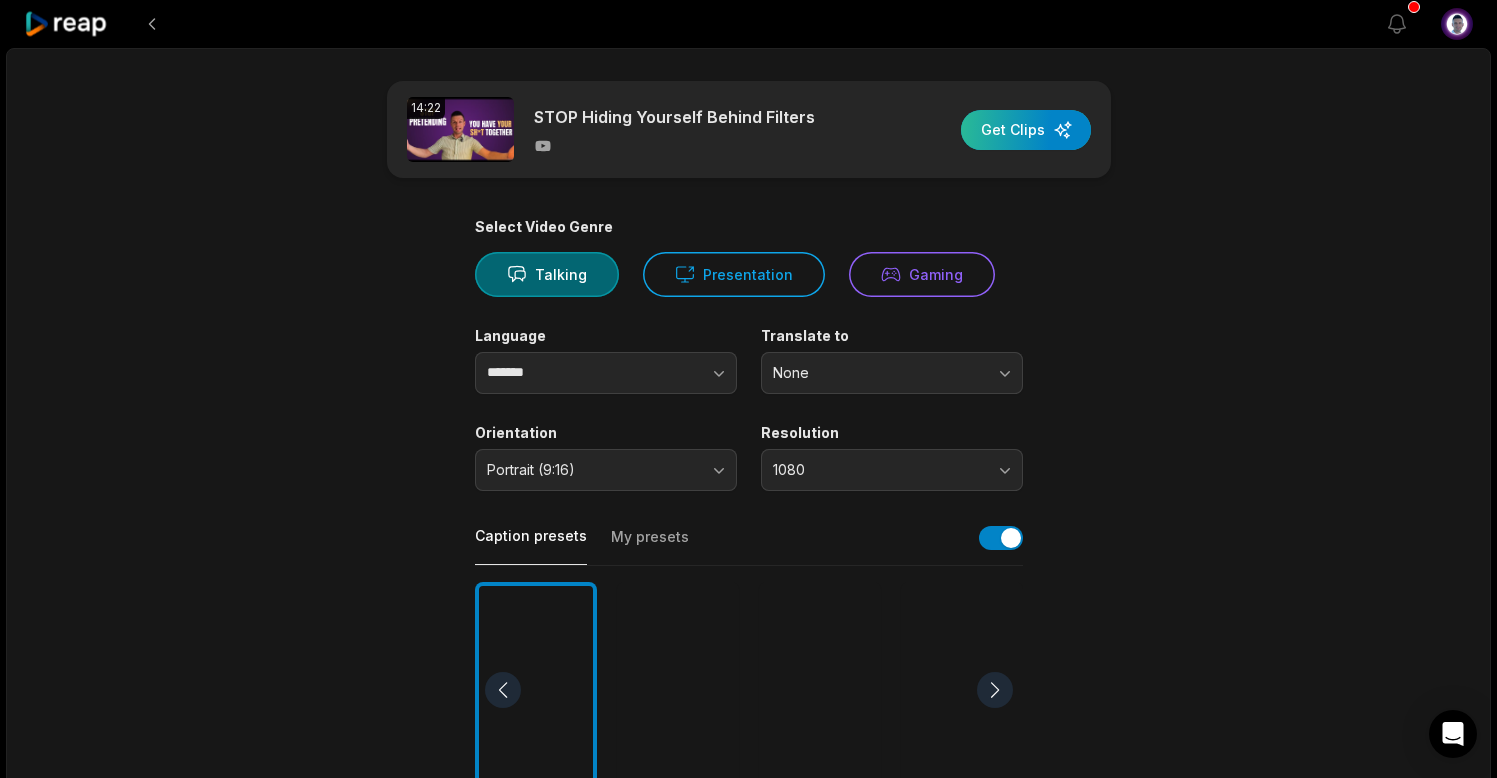 click at bounding box center (1026, 130) 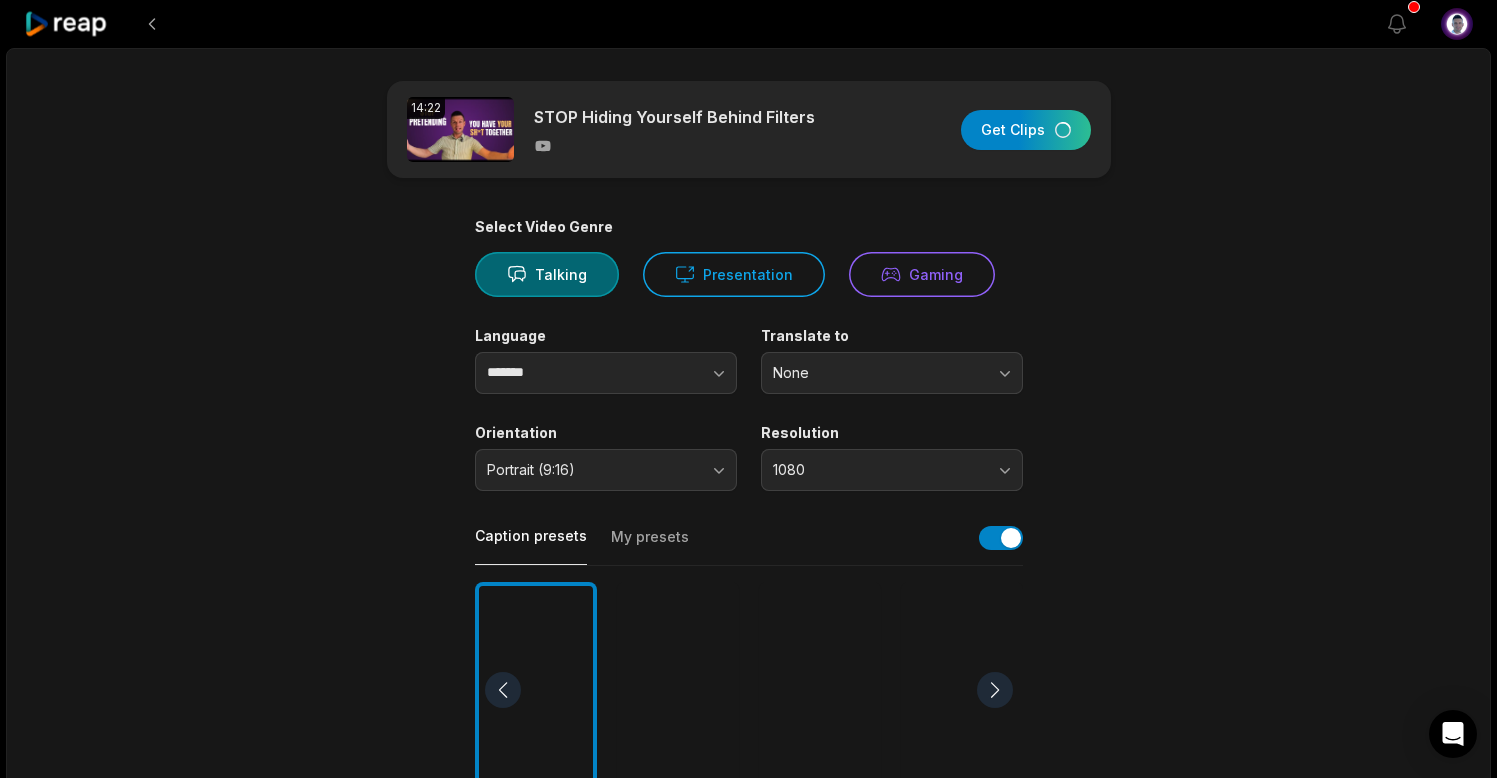 click on "My presets" at bounding box center (650, 546) 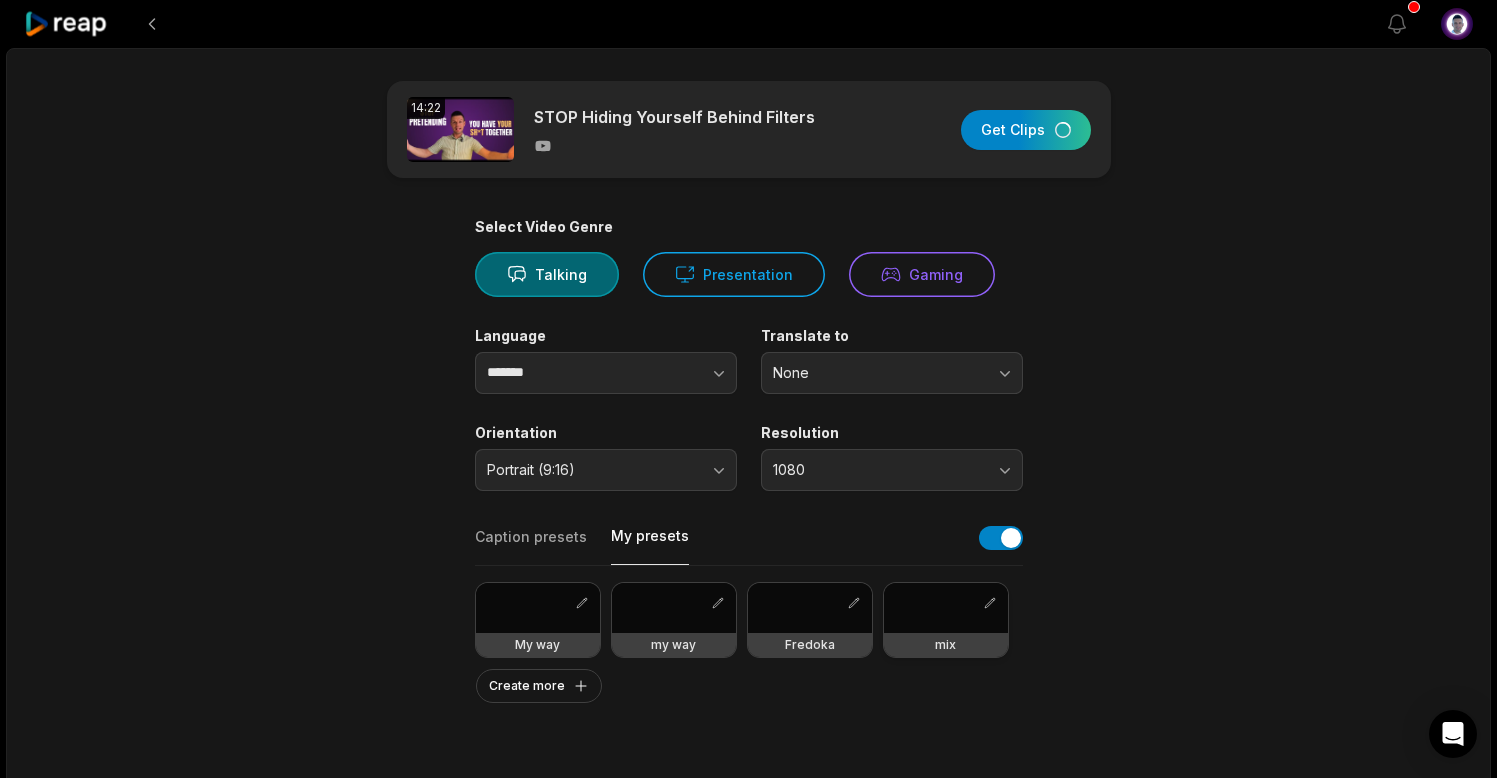click at bounding box center [946, 608] 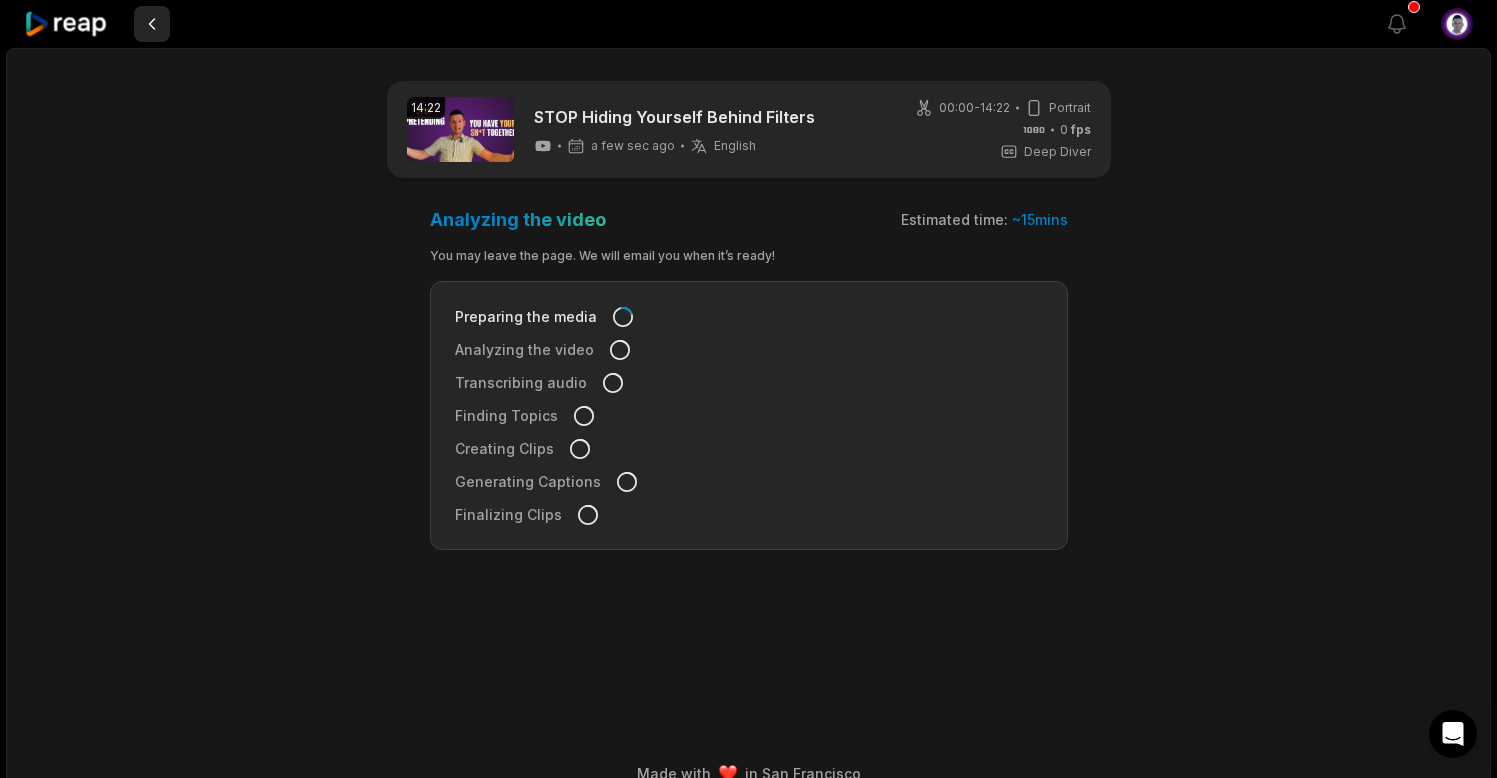 click at bounding box center [152, 24] 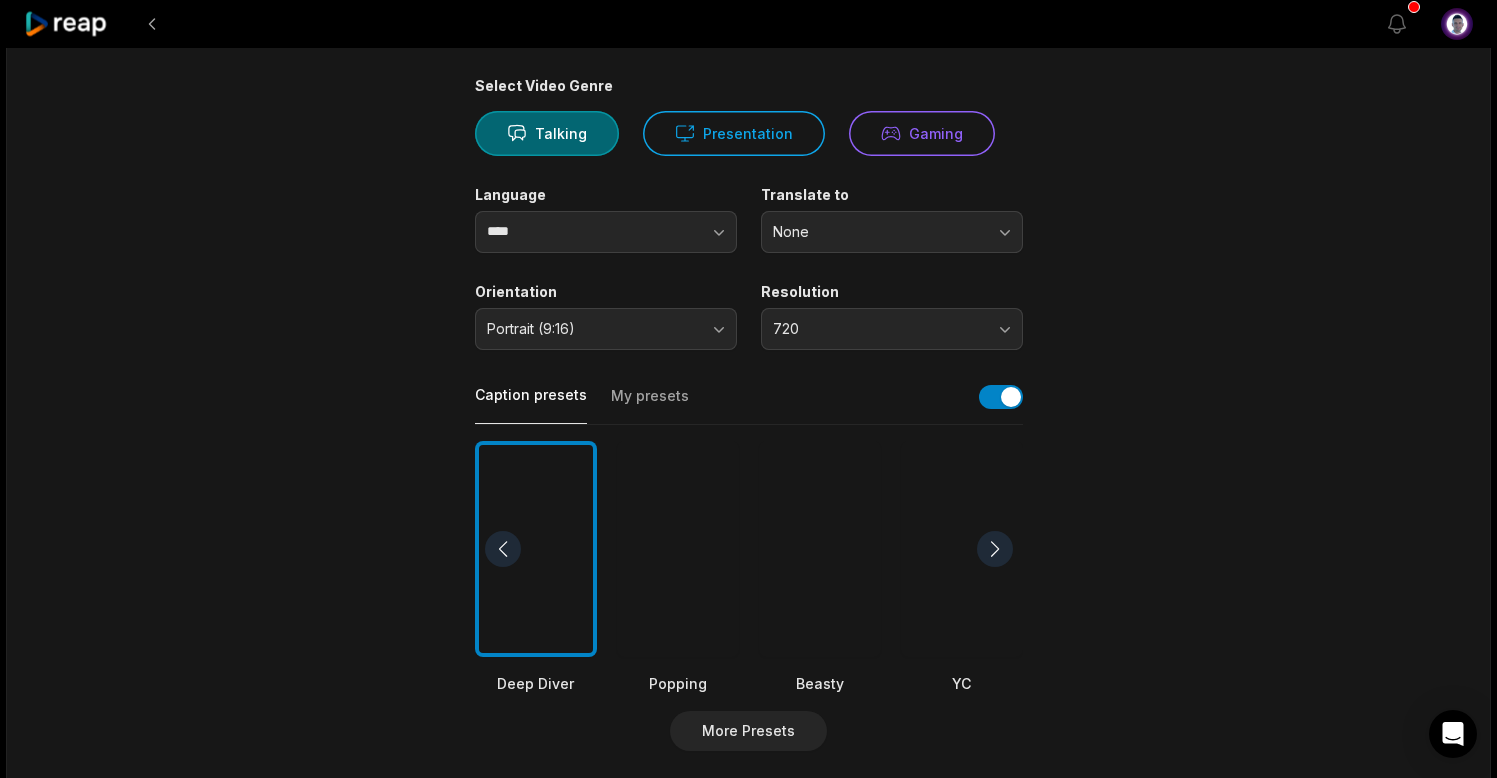 scroll, scrollTop: 142, scrollLeft: 0, axis: vertical 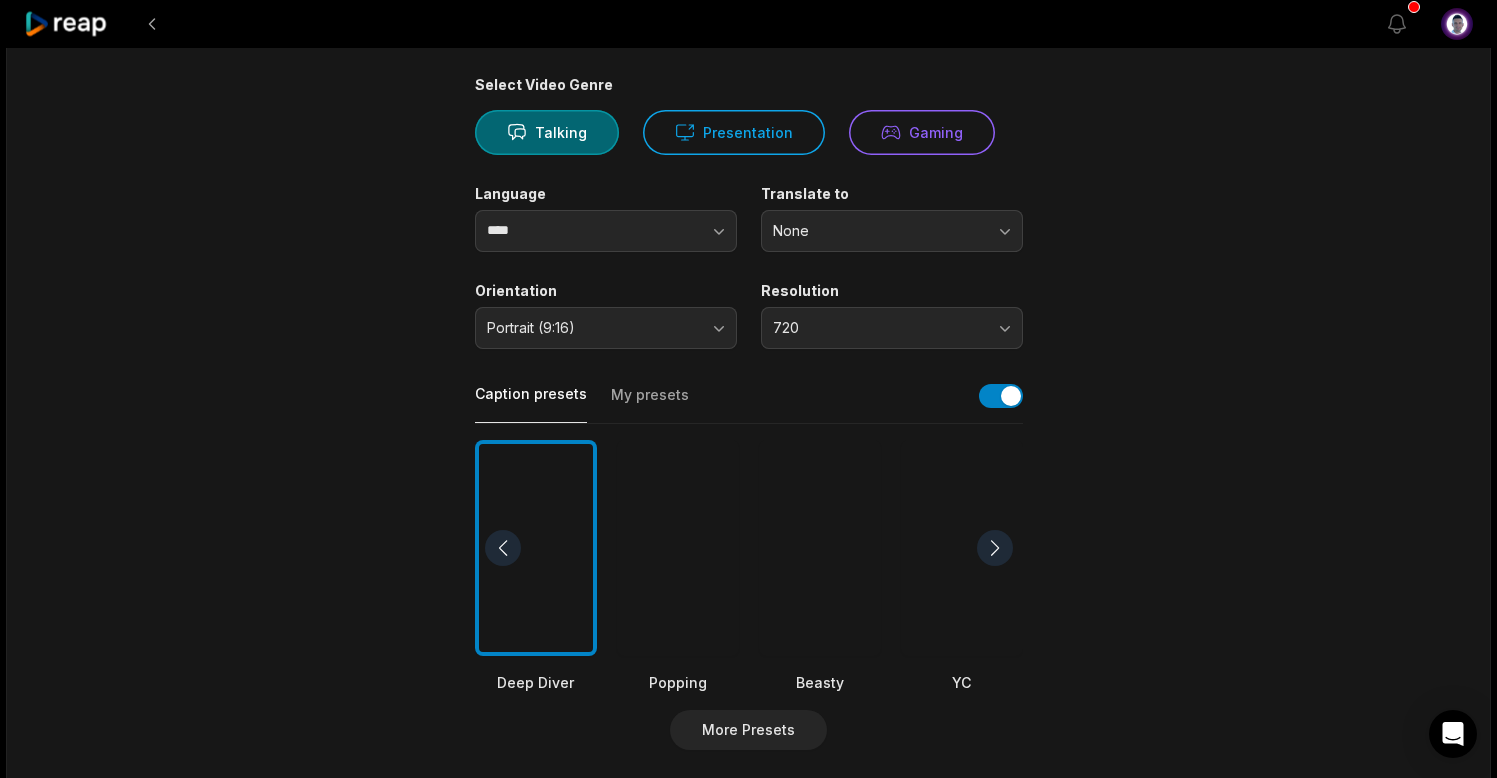 click on "My presets" at bounding box center [650, 404] 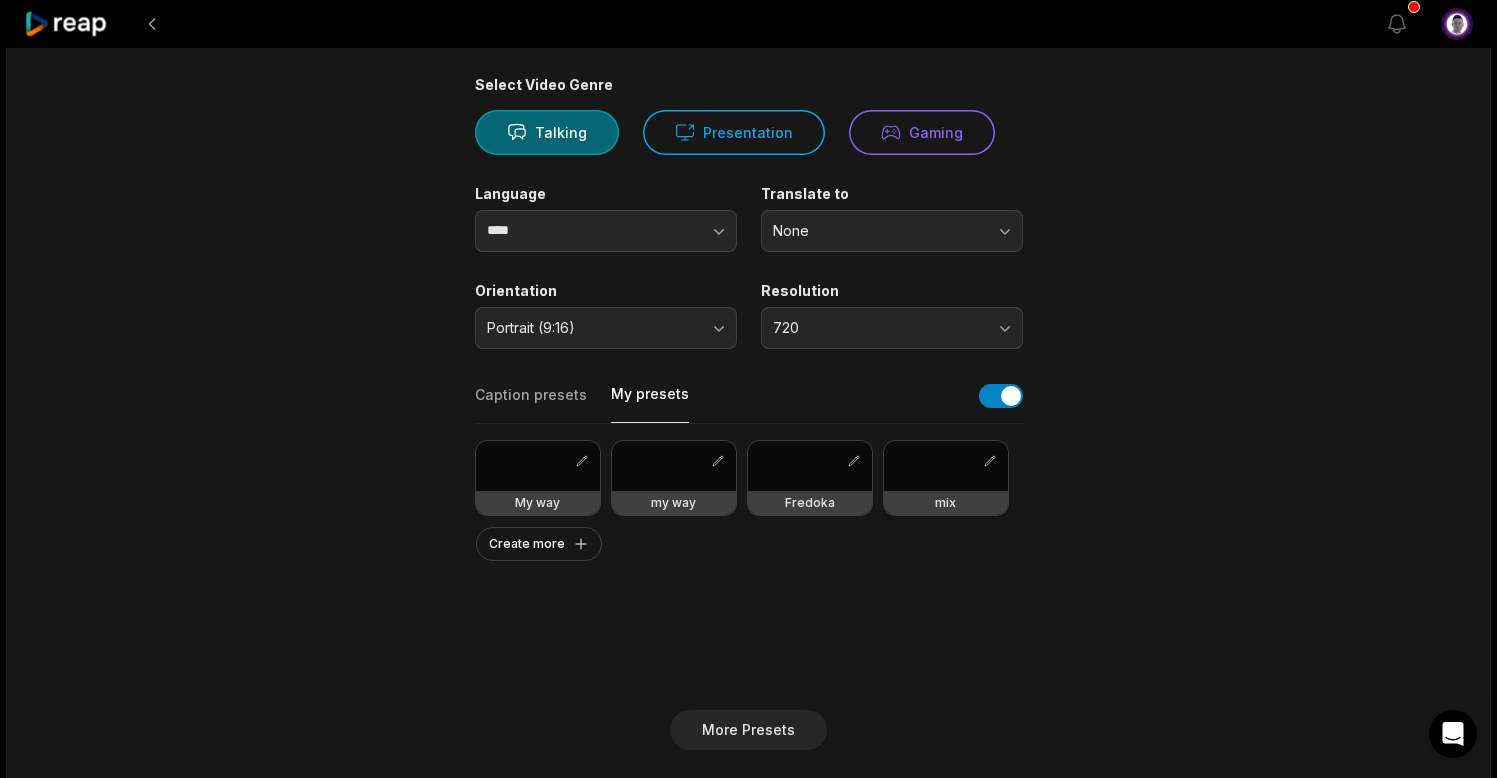 click at bounding box center [946, 466] 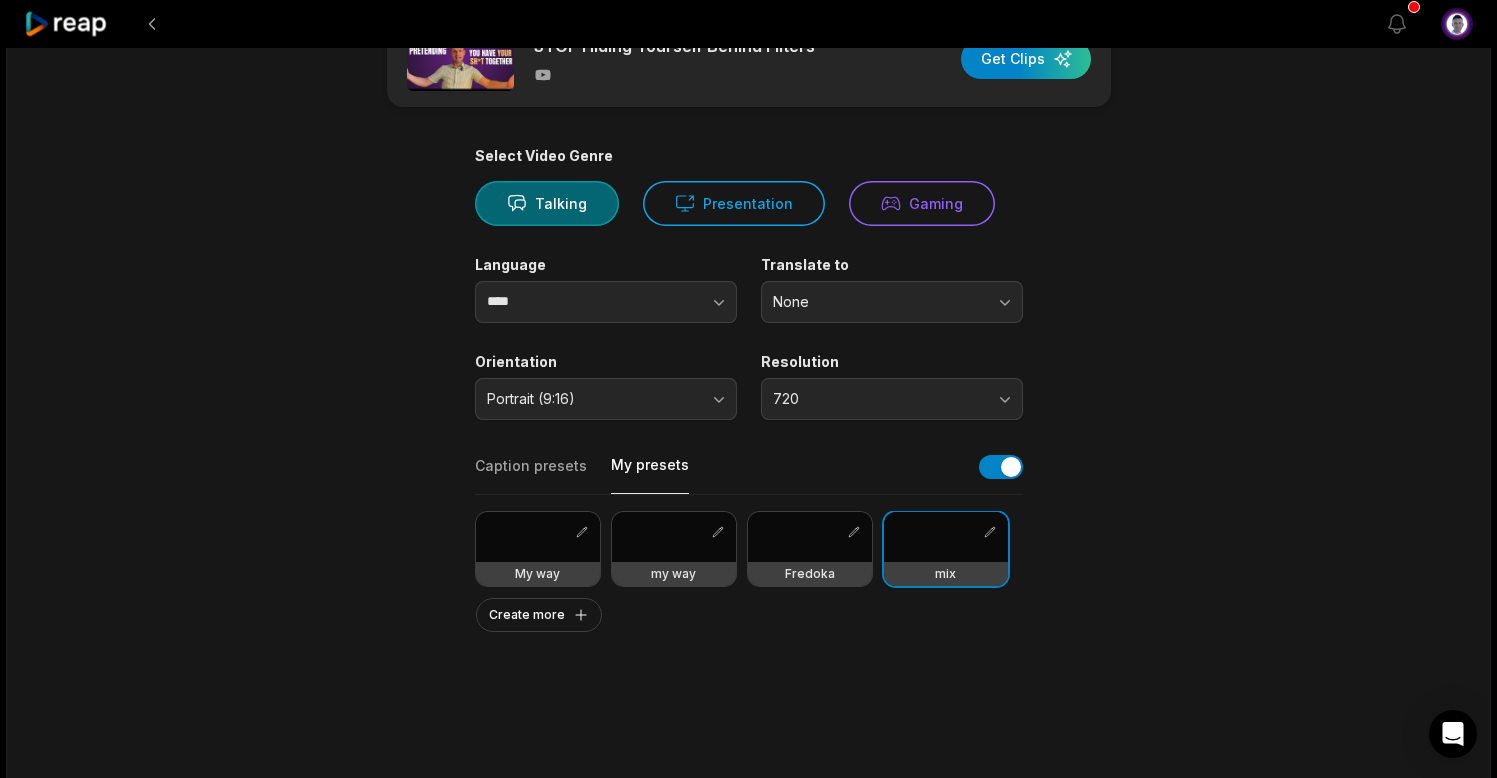 scroll, scrollTop: 0, scrollLeft: 0, axis: both 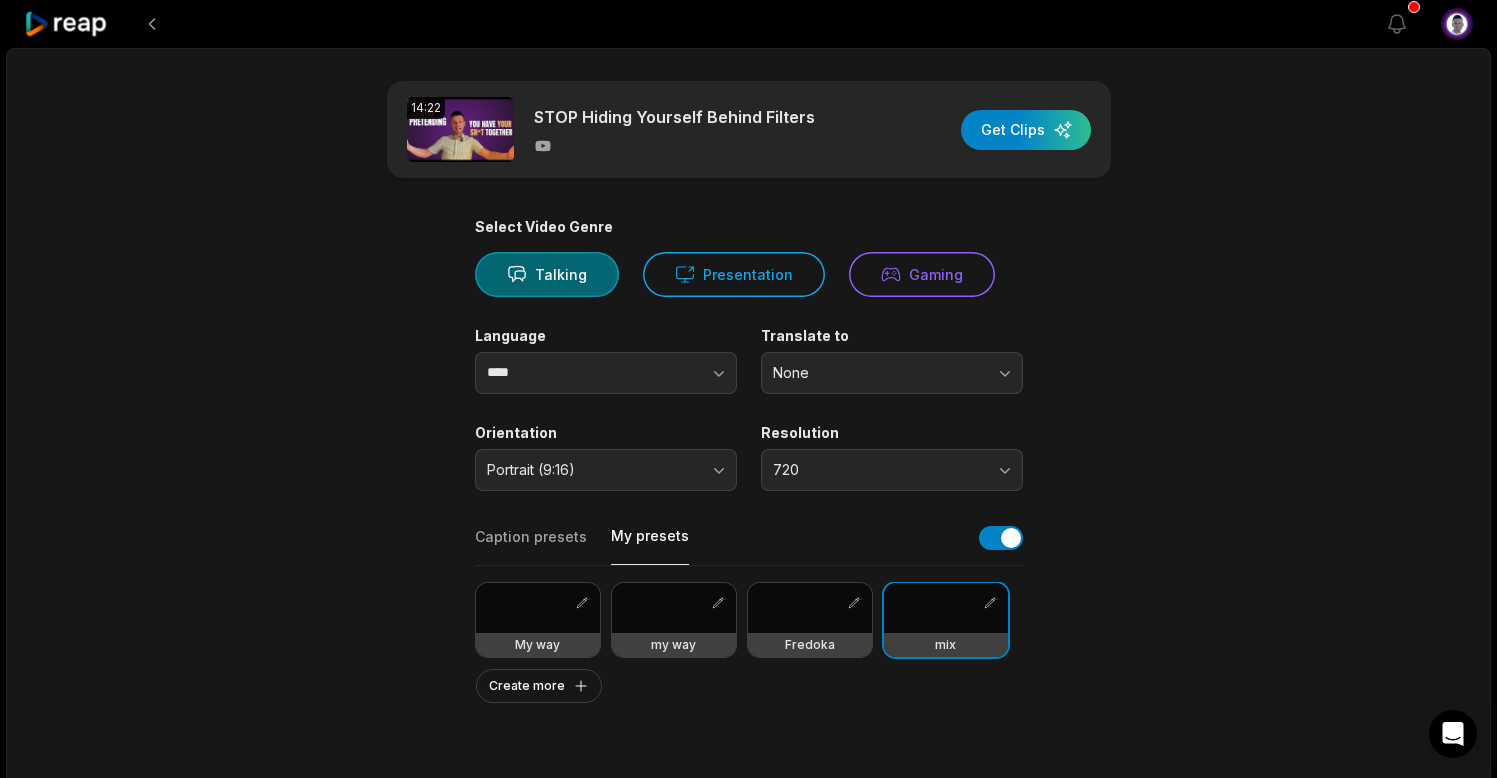 click on "Caption presets" at bounding box center (531, 546) 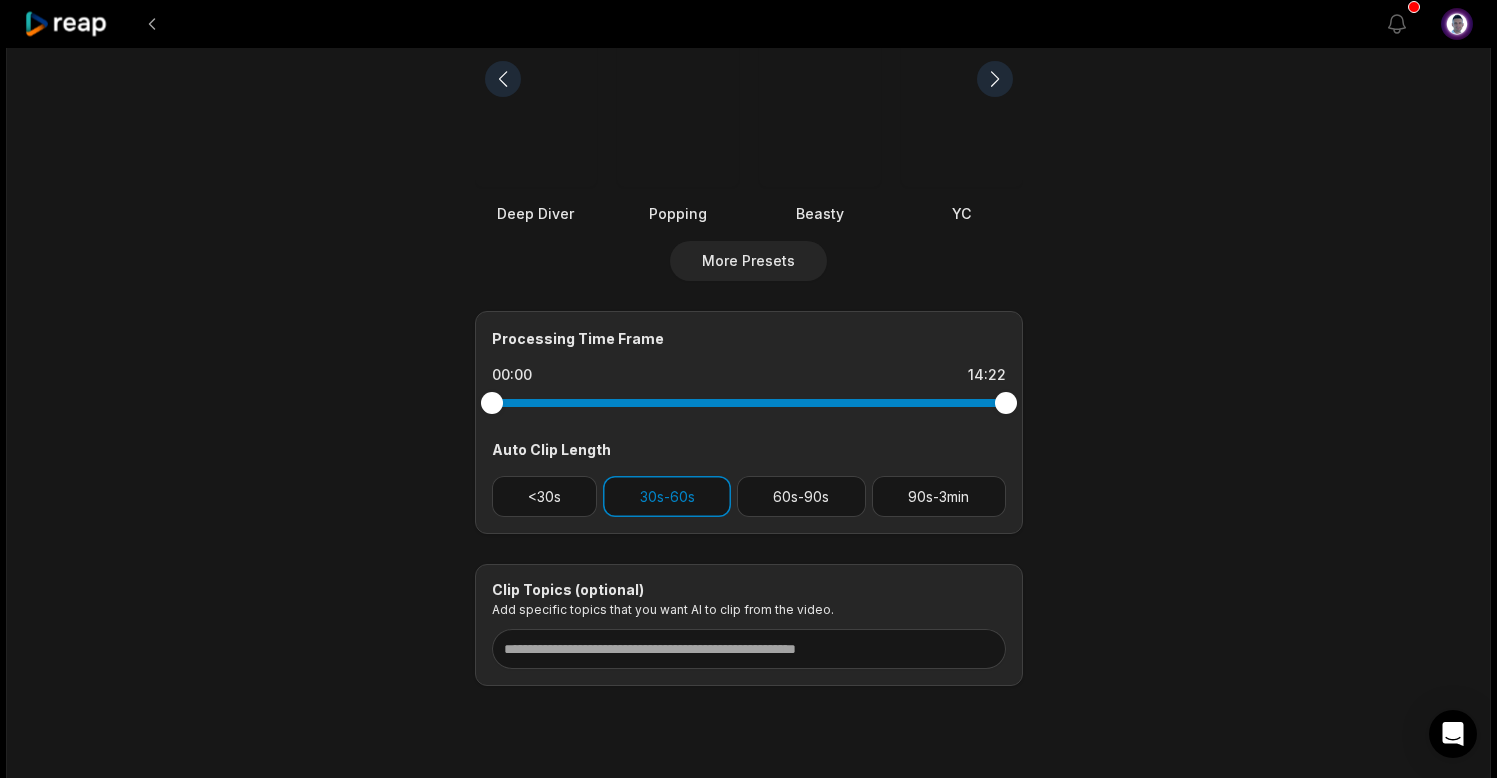 scroll, scrollTop: 663, scrollLeft: 0, axis: vertical 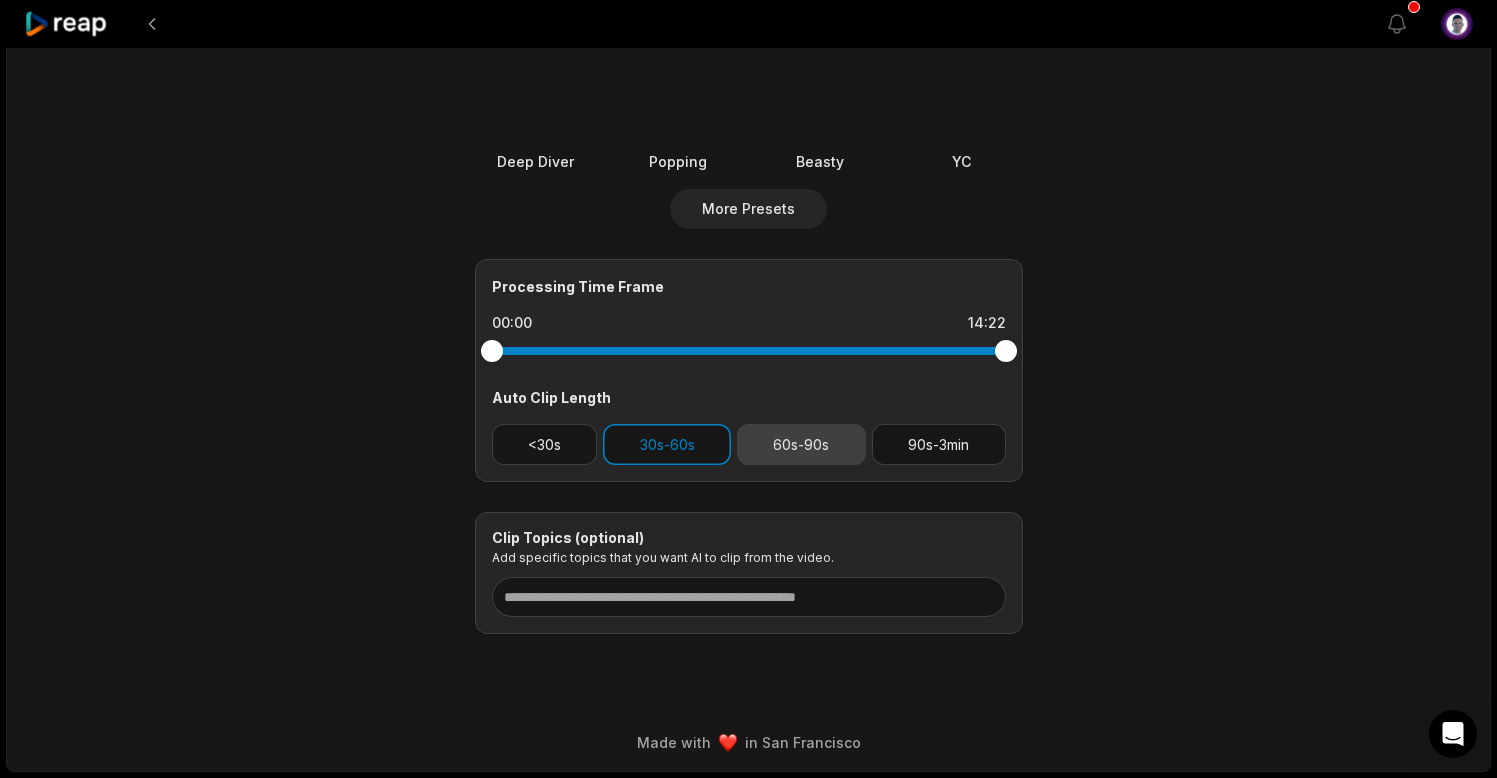 click on "60s-90s" at bounding box center [801, 444] 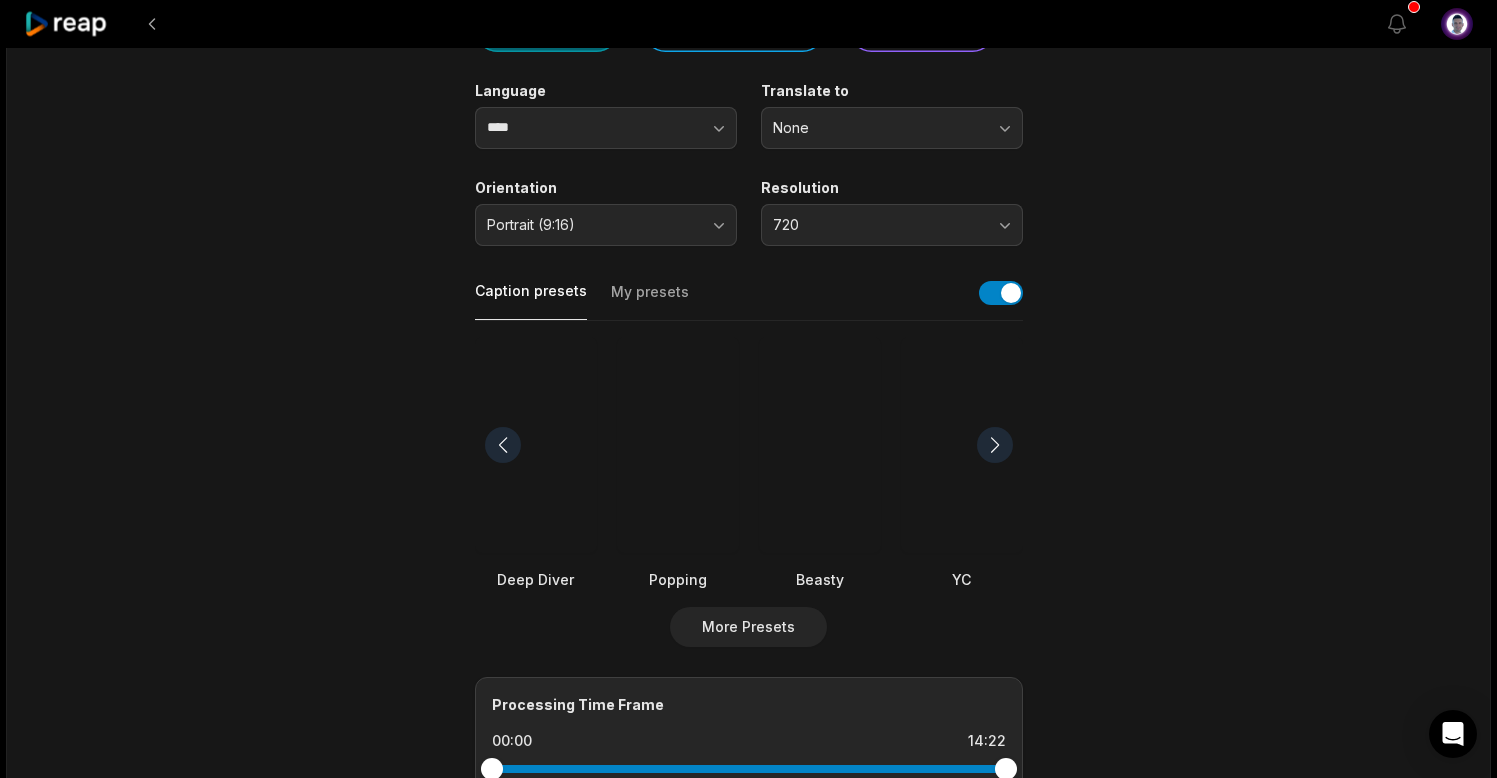 scroll, scrollTop: 0, scrollLeft: 0, axis: both 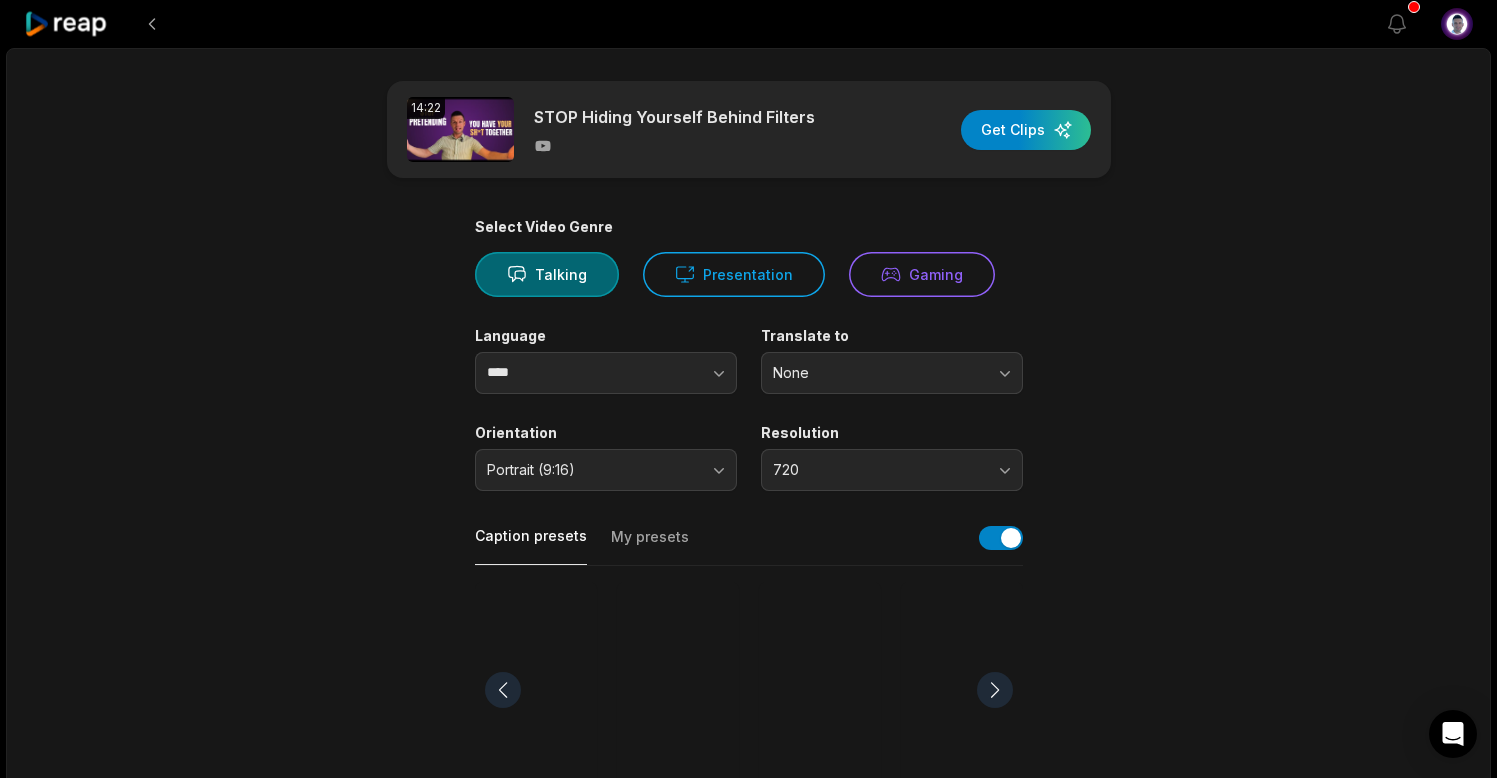 click on "My presets" at bounding box center (650, 546) 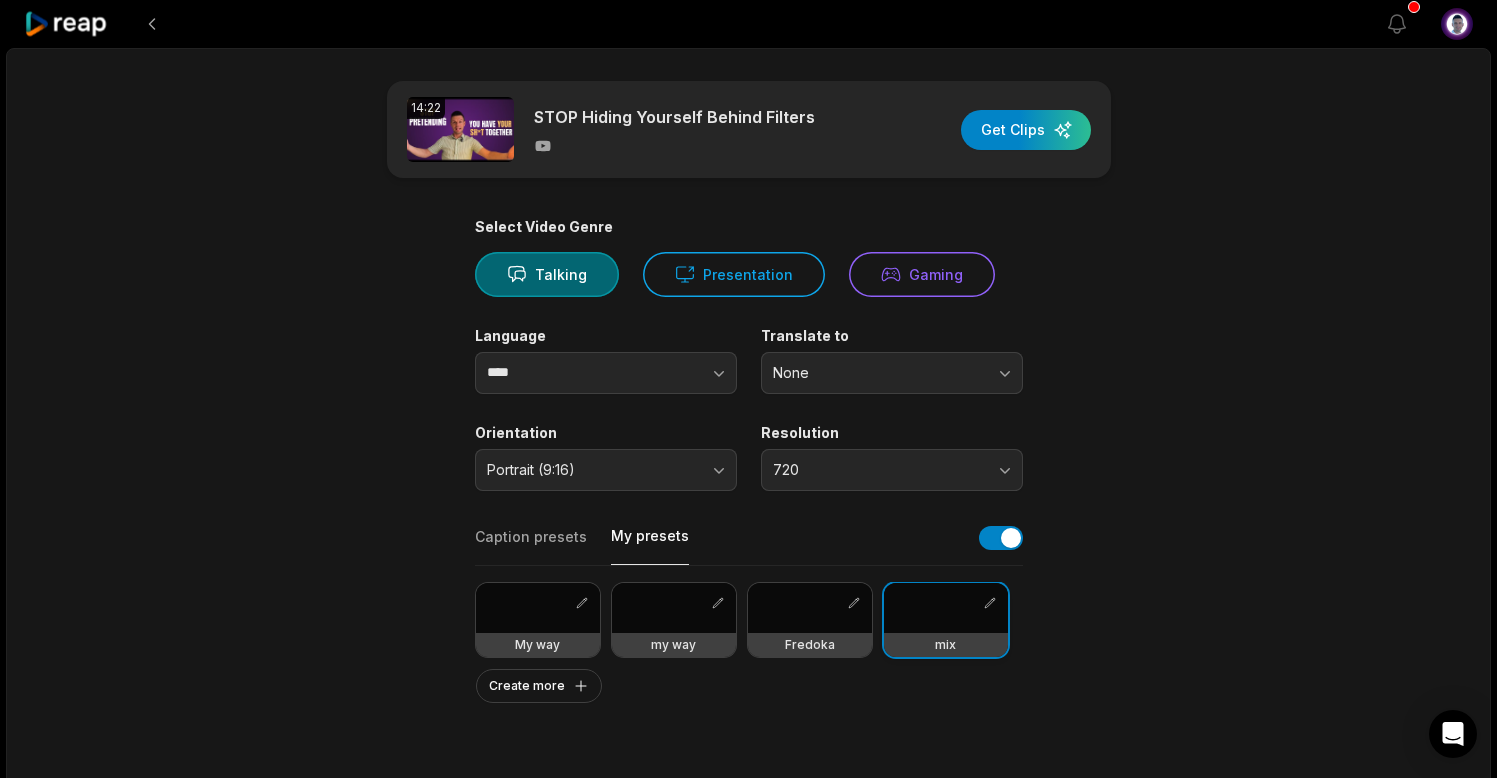 click at bounding box center (946, 608) 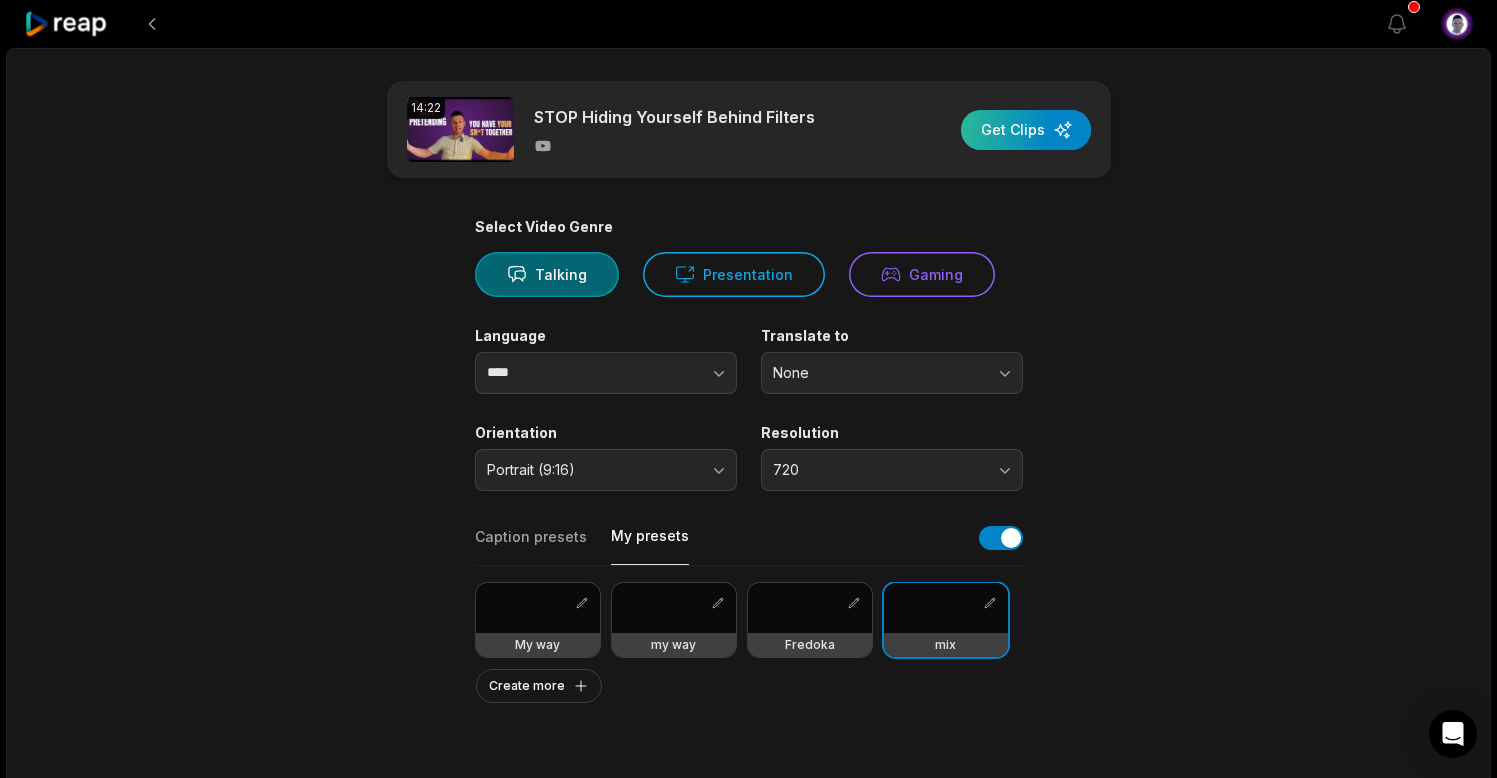 click at bounding box center [1026, 130] 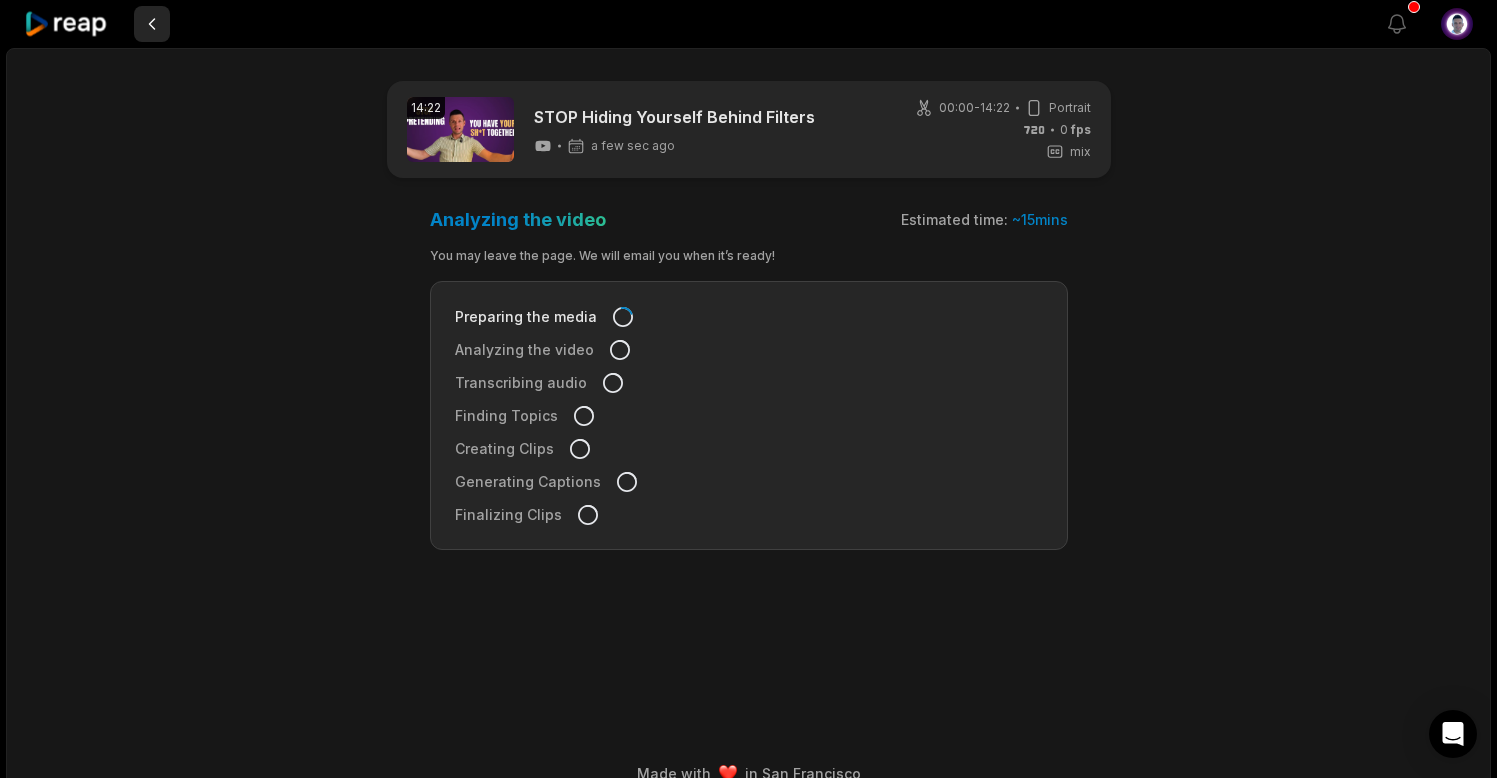 click at bounding box center (152, 24) 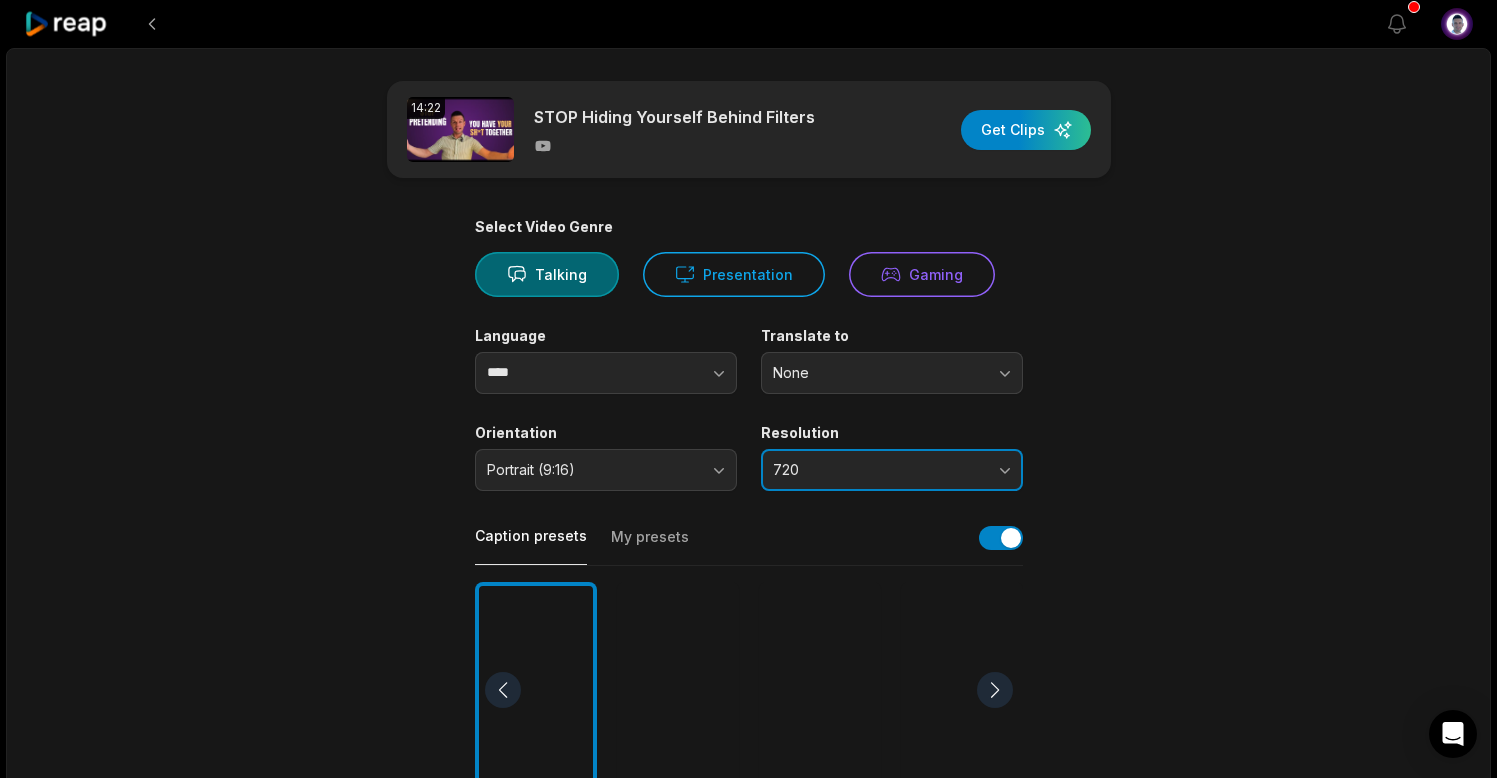 click on "720" at bounding box center [892, 470] 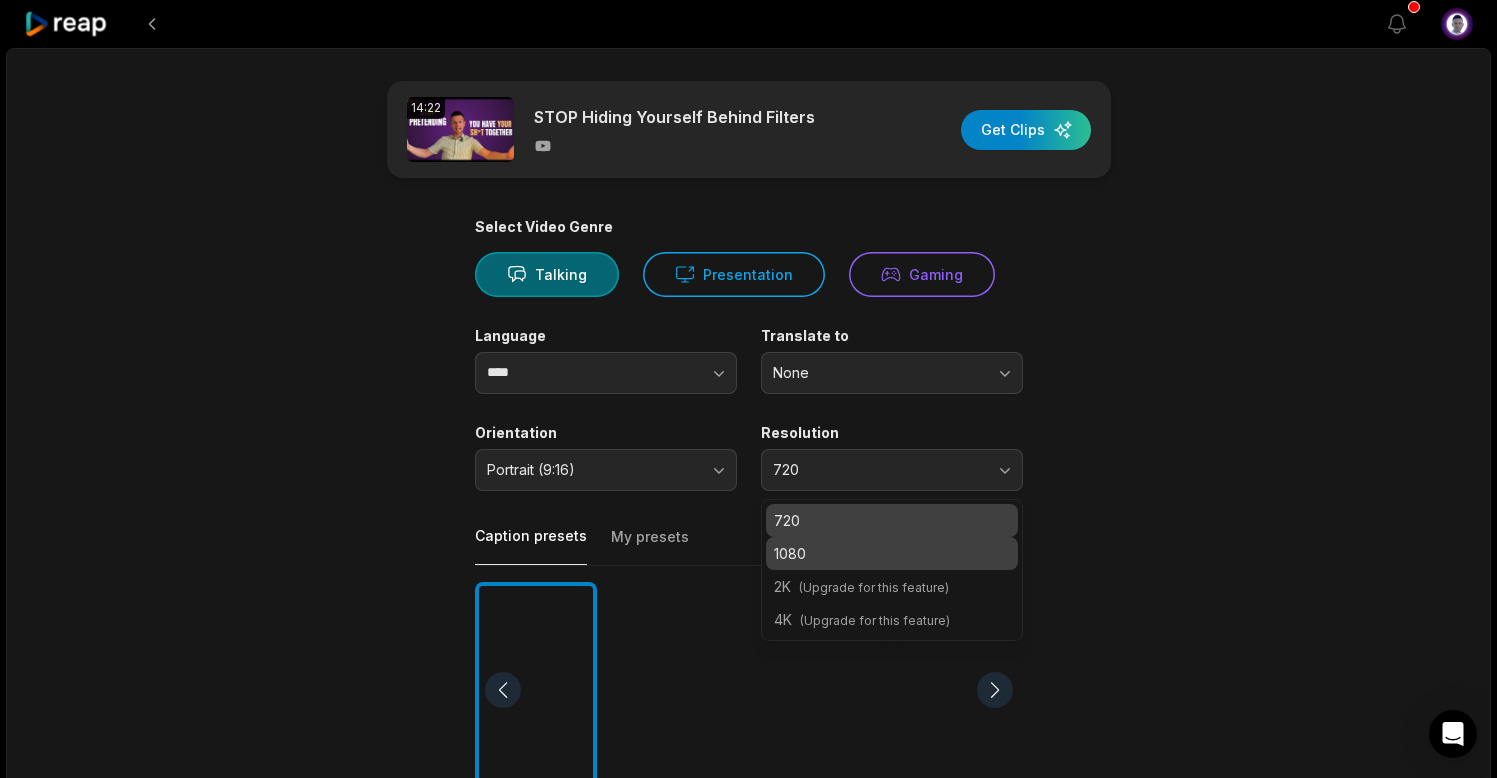 click on "1080" at bounding box center [892, 553] 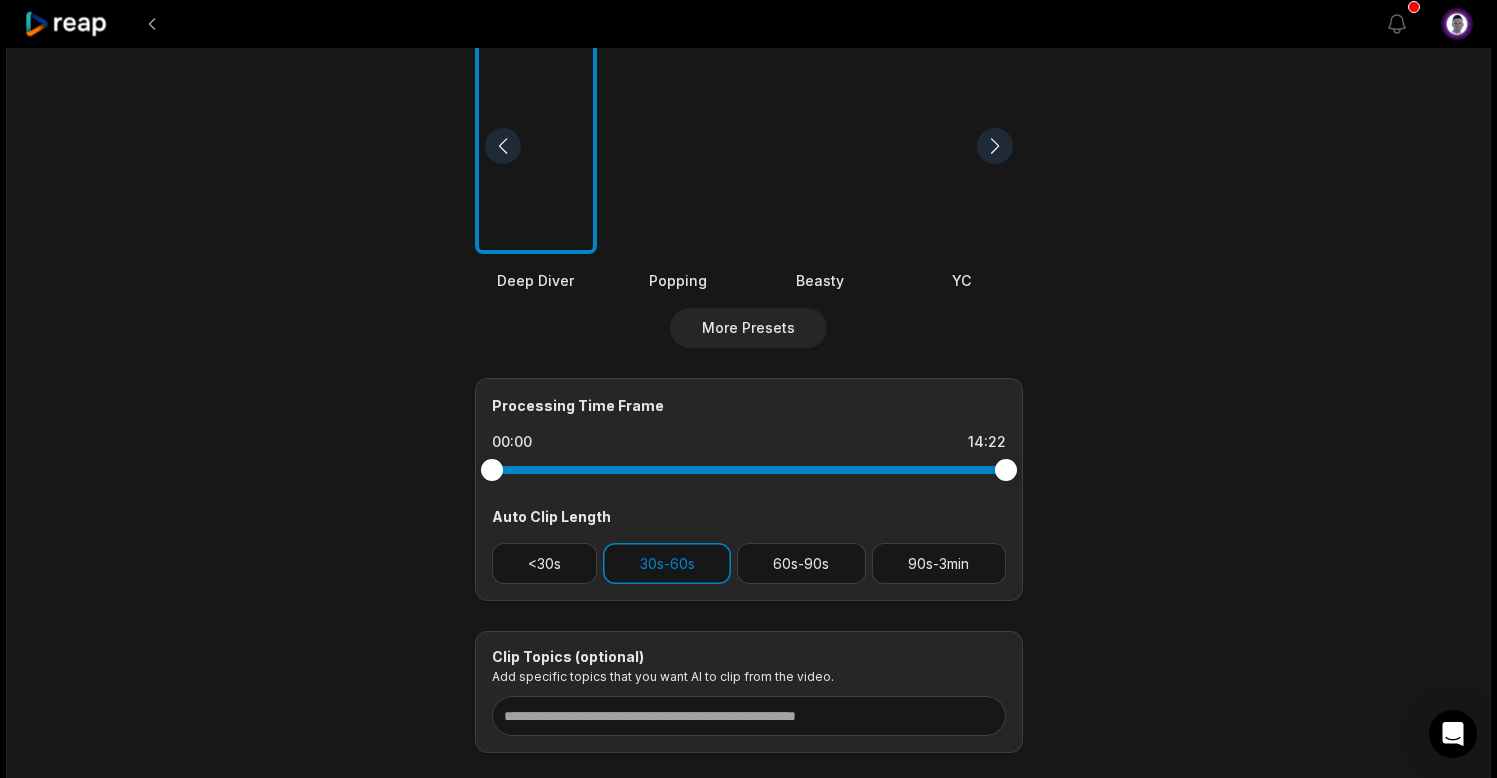 scroll, scrollTop: 663, scrollLeft: 0, axis: vertical 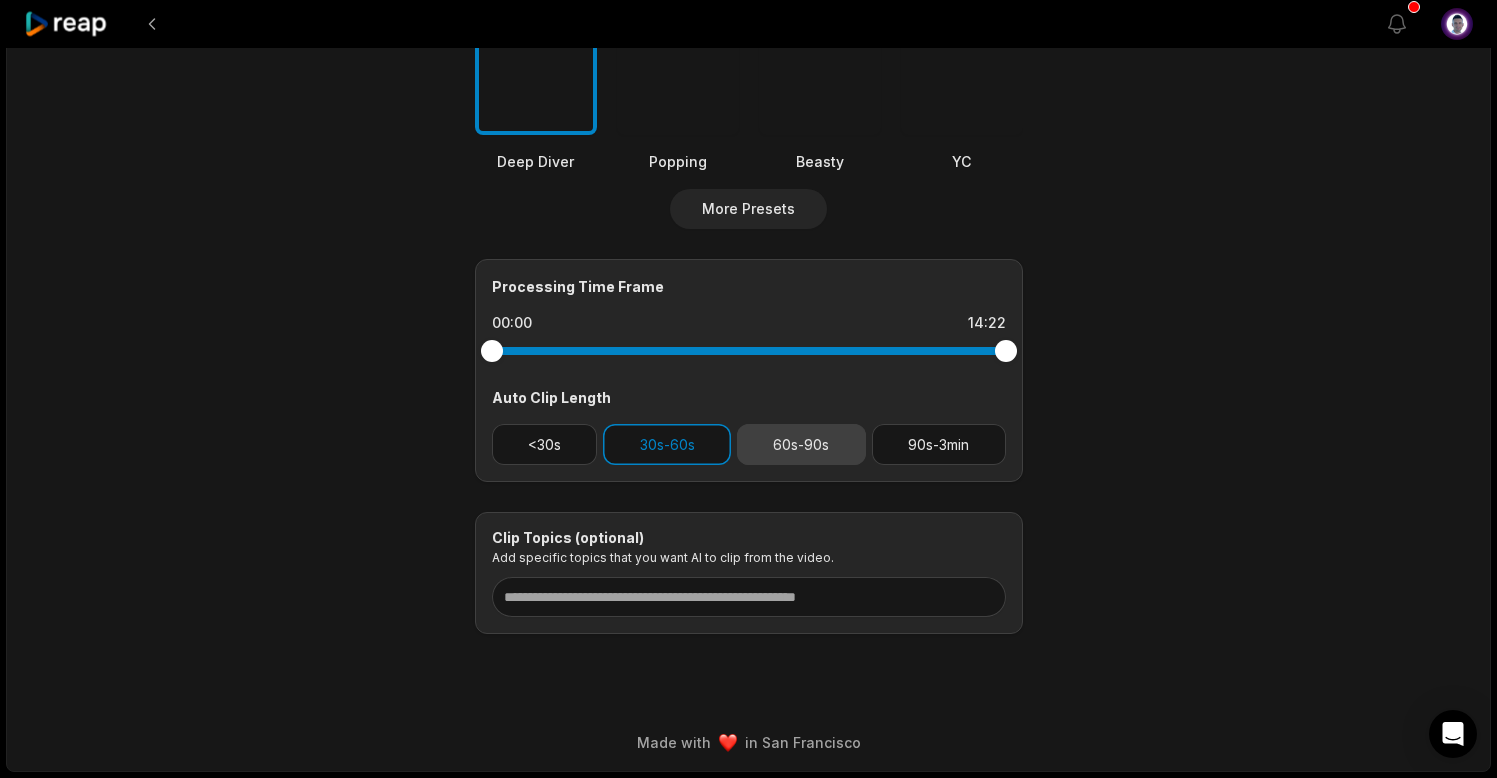 click on "60s-90s" at bounding box center [801, 444] 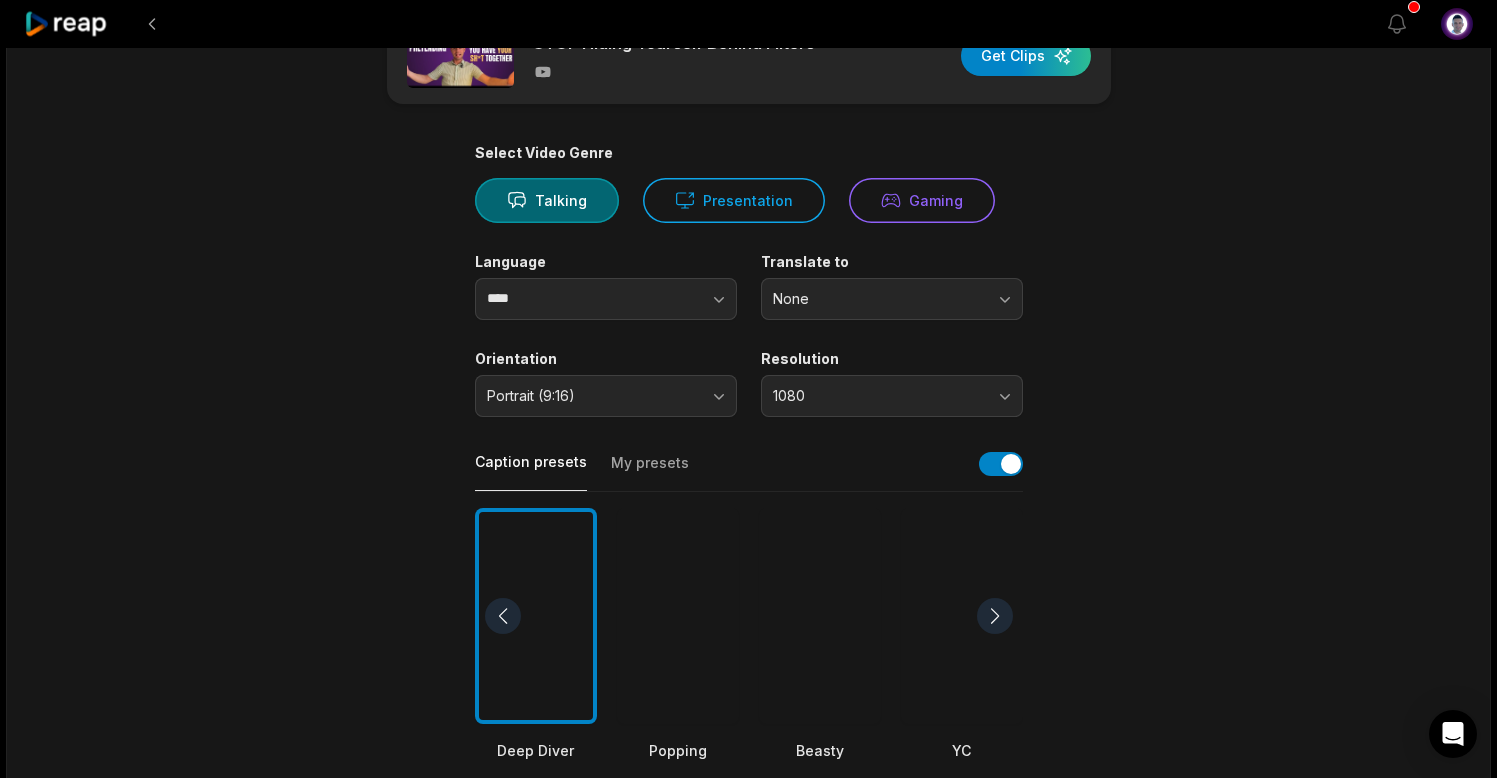 scroll, scrollTop: 0, scrollLeft: 0, axis: both 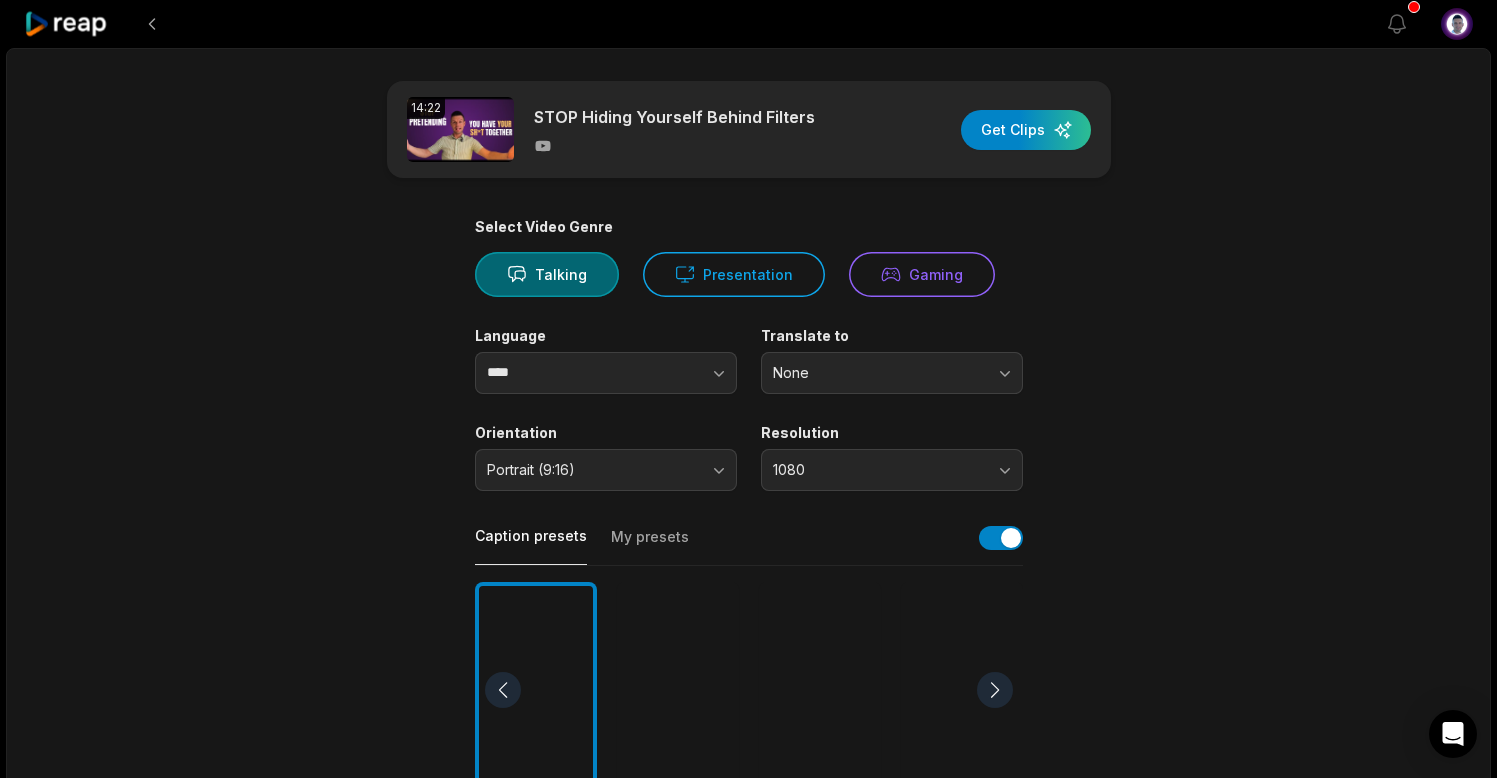 click on "My presets" at bounding box center [650, 546] 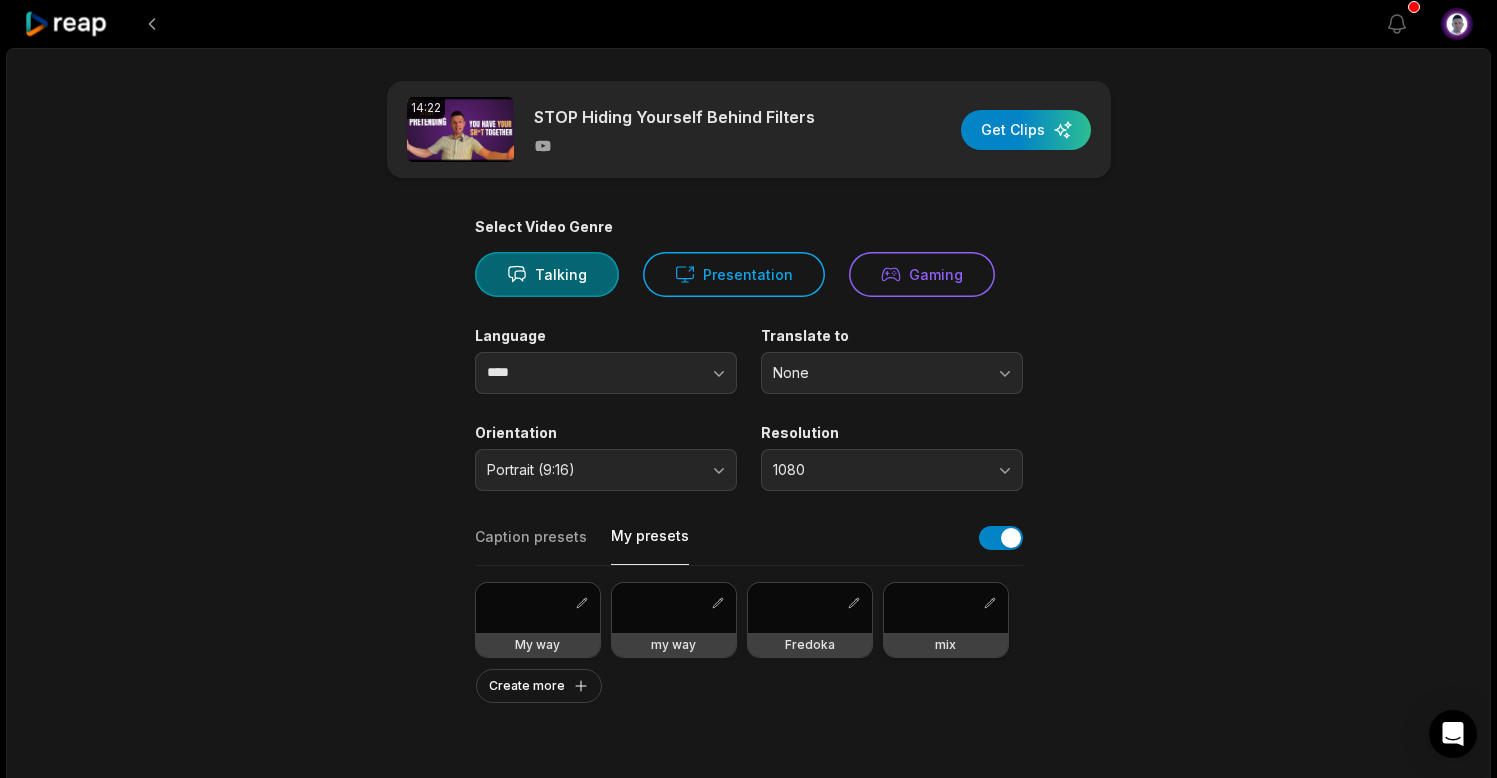 click at bounding box center (946, 608) 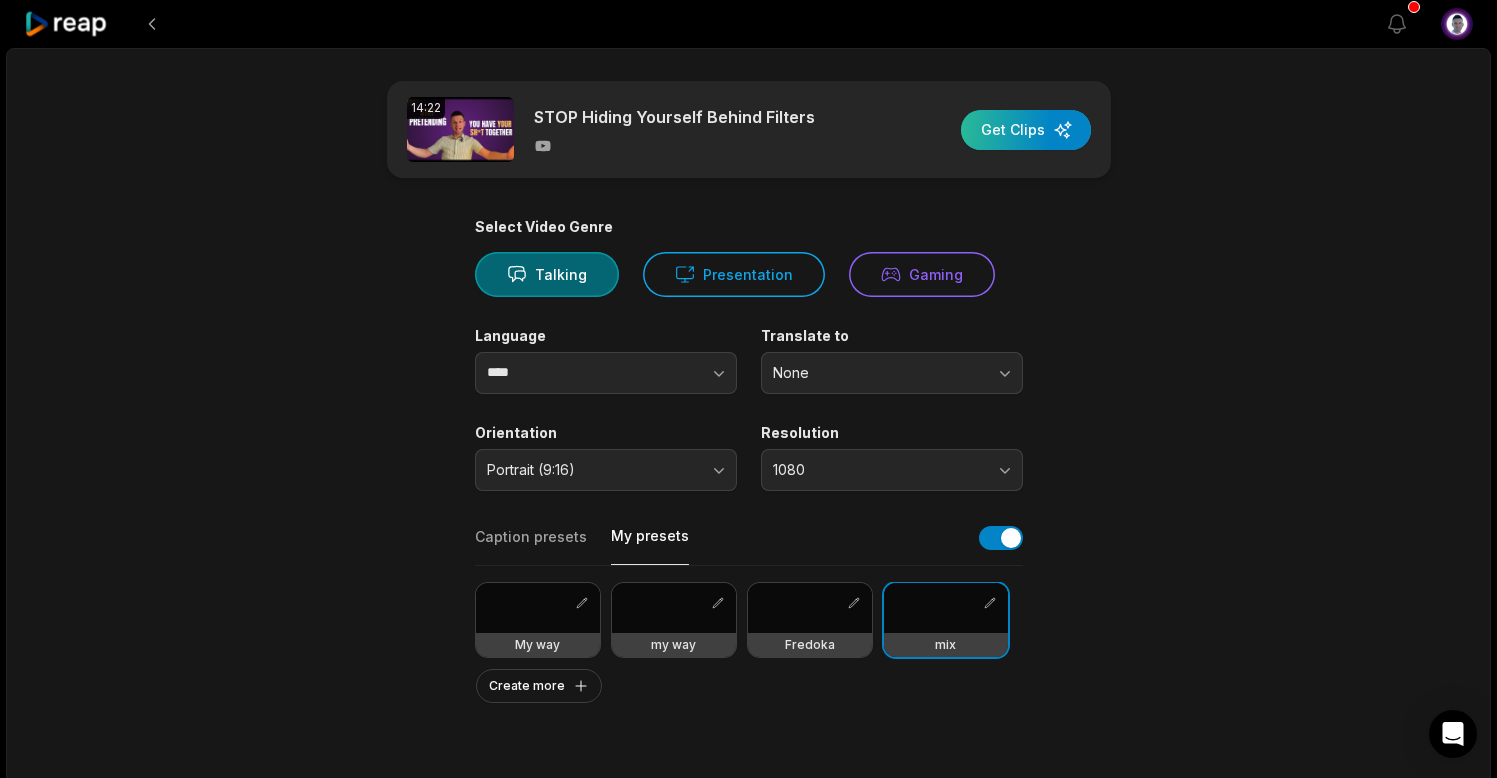 click at bounding box center (1026, 130) 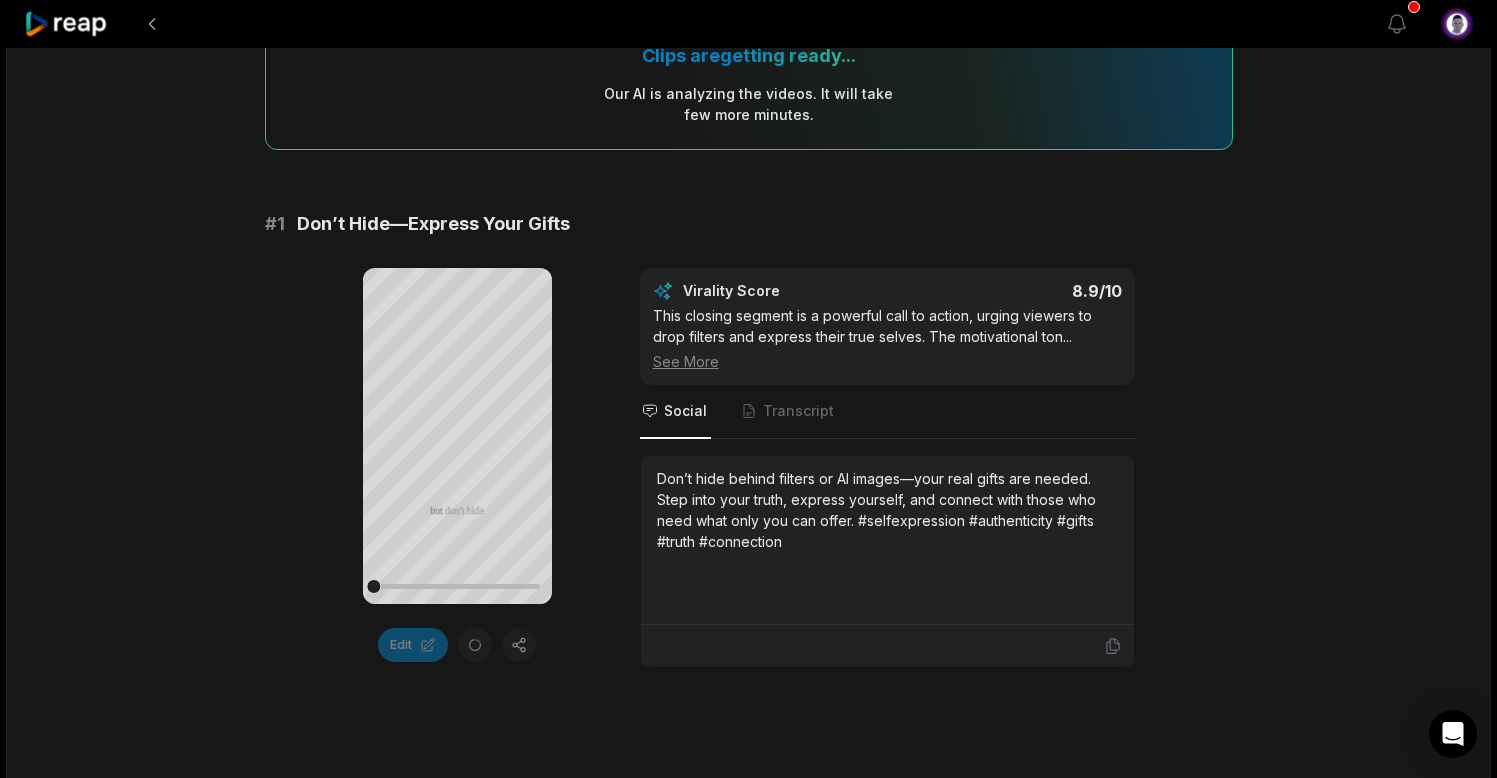 scroll, scrollTop: 190, scrollLeft: 0, axis: vertical 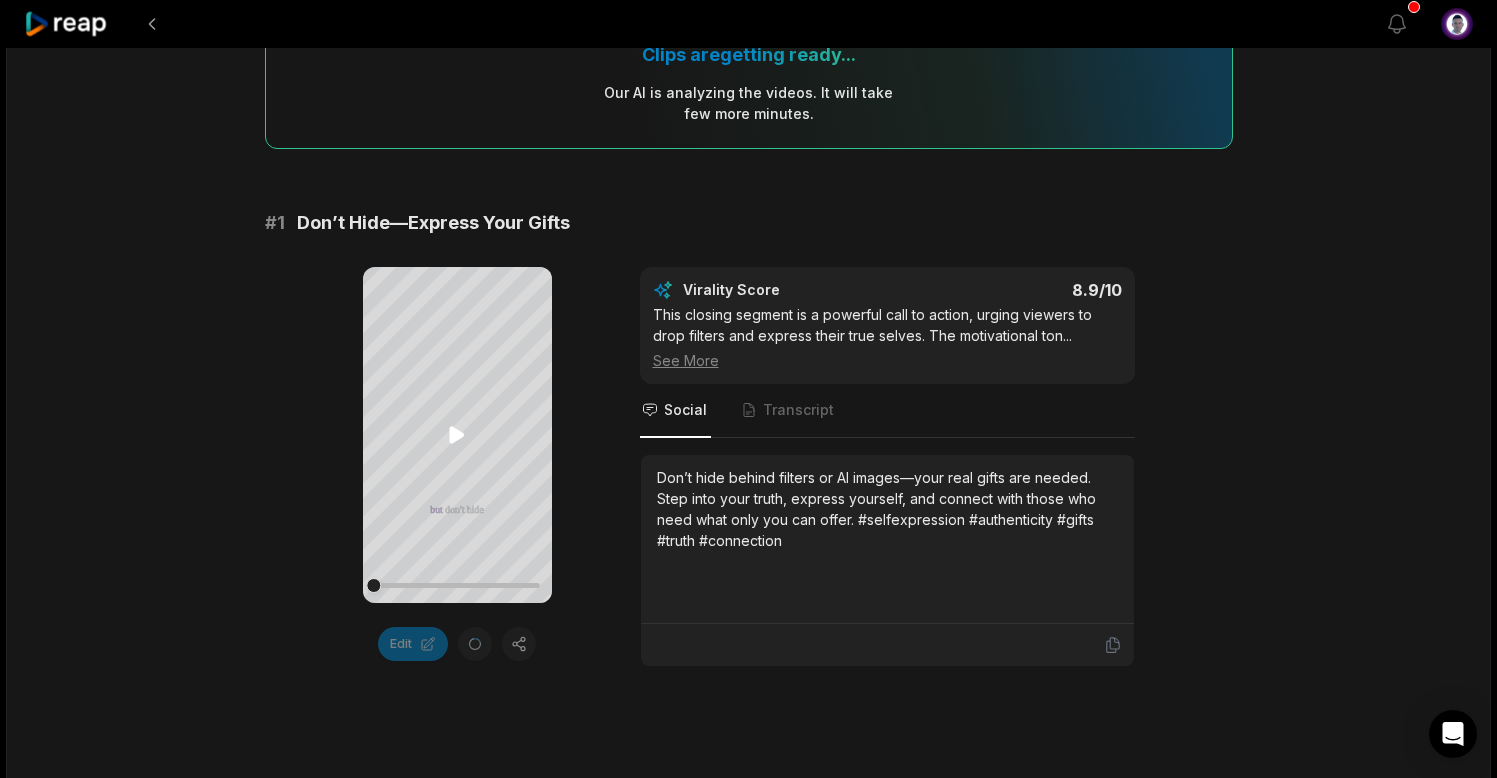 click 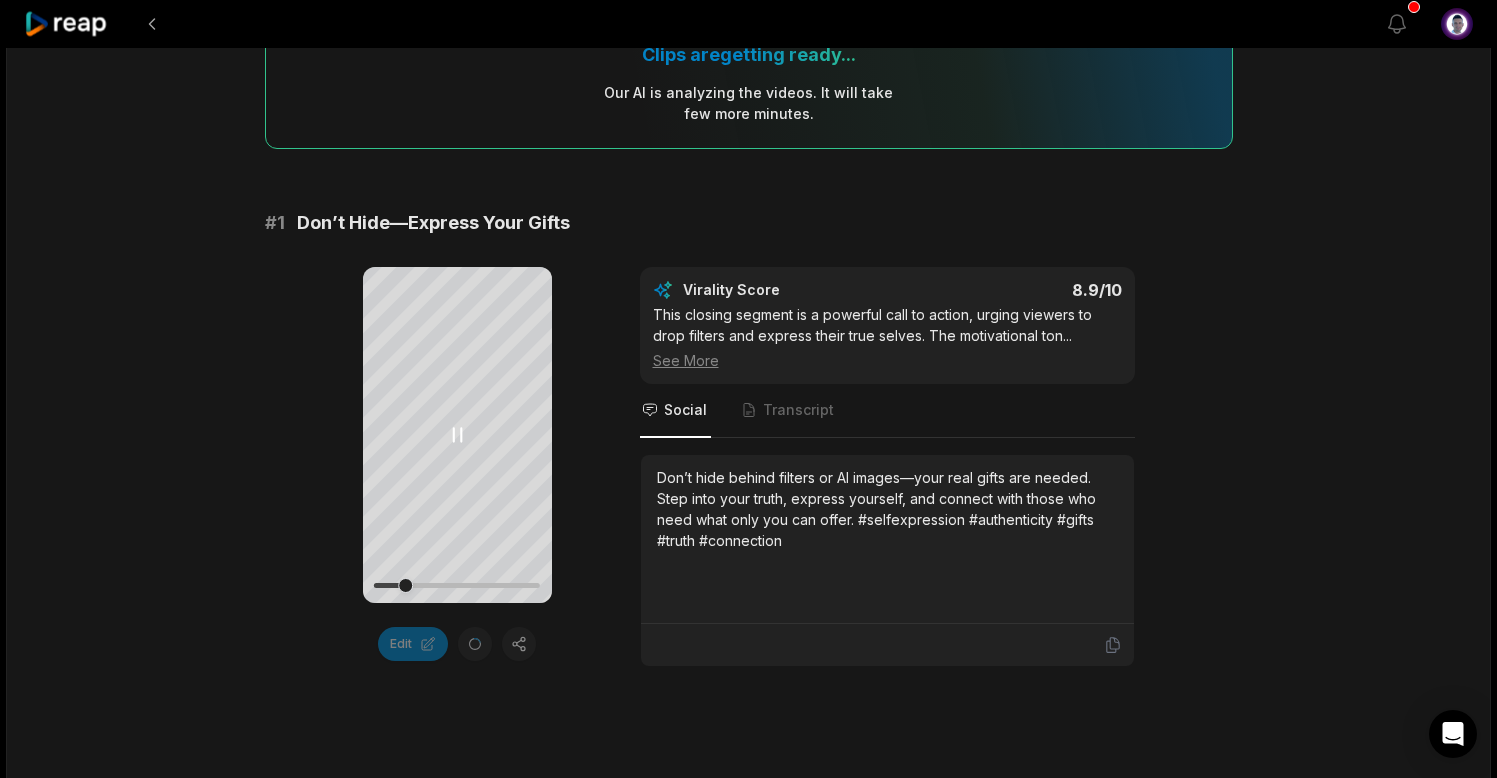 click 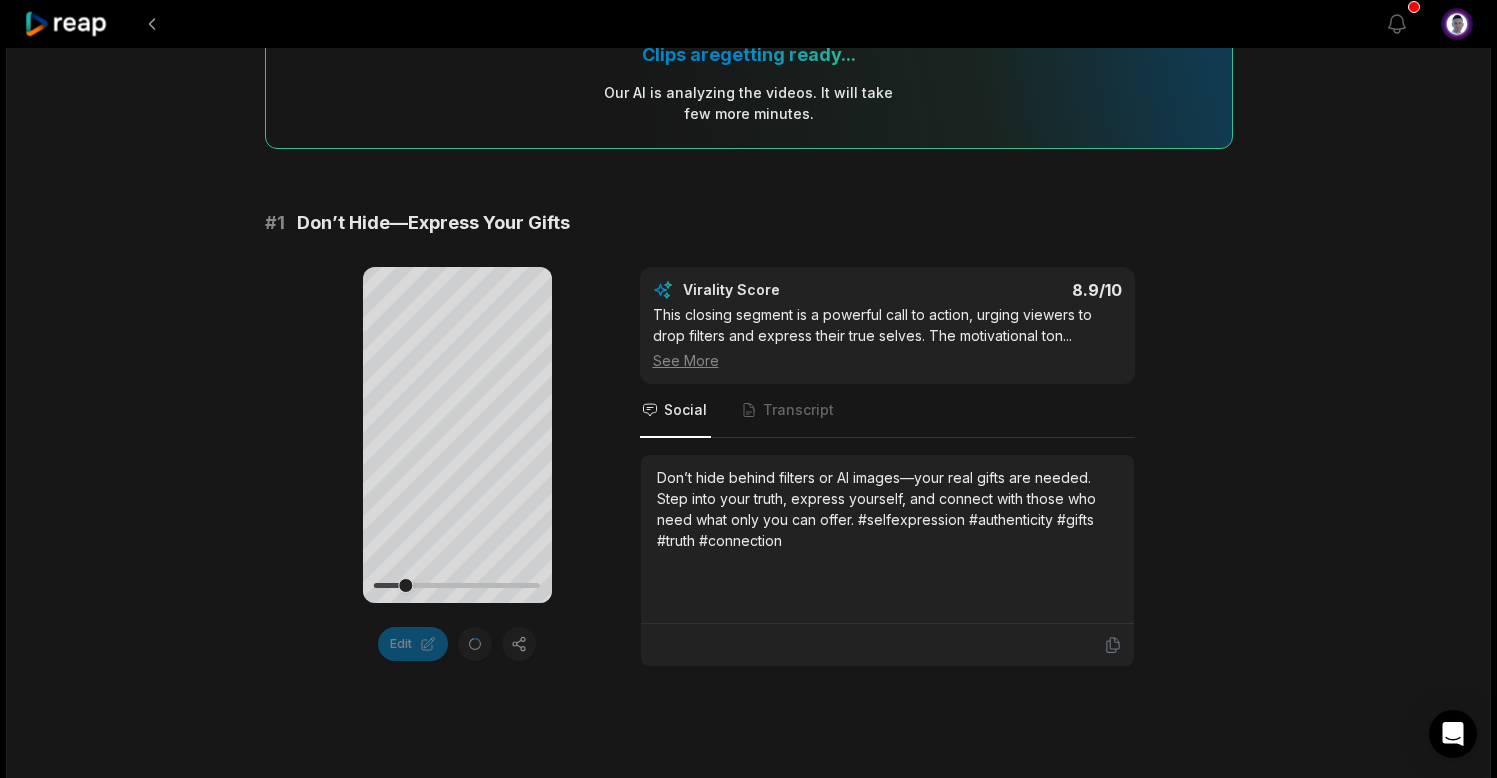 click on "14:22 STOP Hiding Yourself Behind Filters 29 min ago English en 00:00  -  14:22 Portrait 59.9401   fps mix Clips are  getting ready... Our AI is analyzing the video s . It will take few more minutes. # 1 Don’t Hide—Express Your Gifts Your browser does not support mp4 format. But But   don't don't   hide hide Don't Don't   go go   in in   the the   corner corner behind behind   the the   scenes scenes   and and just just   wait wait   for for   that that moment moment to to express express   yourself yourself Don't Don't hide hide   your your   website website   with with AI AI   pictures pictures   and and   AI AI generated generated images, images,   videos, videos,   and and   speak speak about about   spirituality spirituality Because Because that's that's   not not   real real   you you That's That's   a a   filtered filtered   you you You You want want   this this   interaction, interaction, the the   energy, energy,   the the   essence, essence, the the     which" at bounding box center (748, 2991) 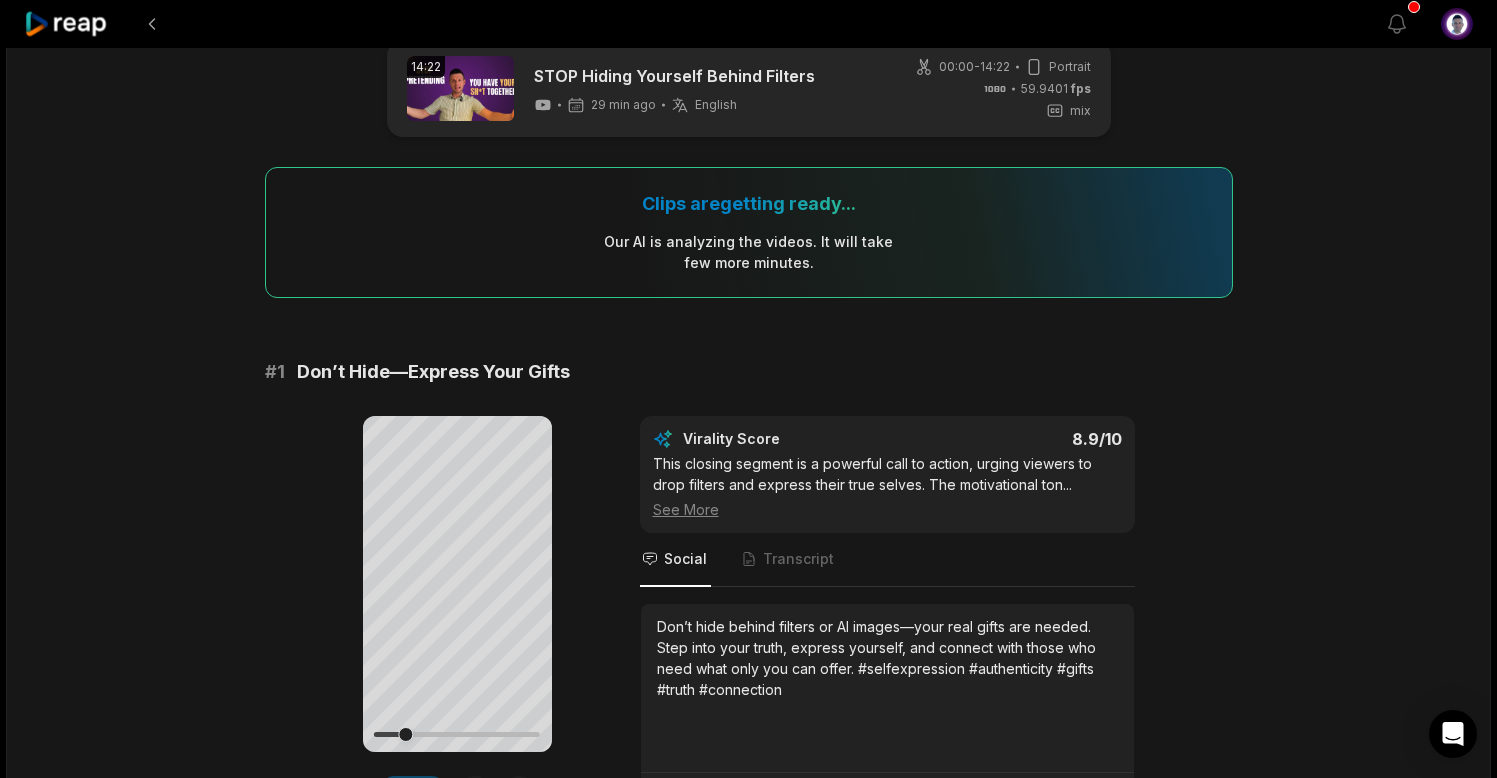 scroll, scrollTop: 0, scrollLeft: 0, axis: both 